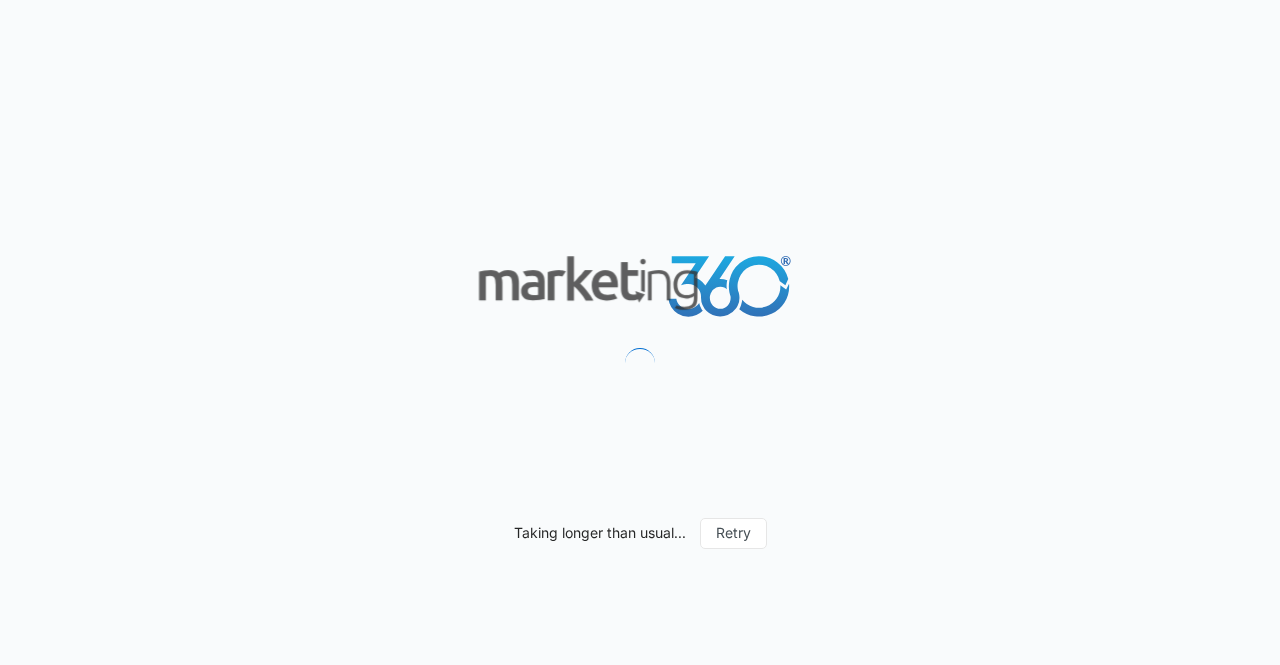 scroll, scrollTop: 0, scrollLeft: 0, axis: both 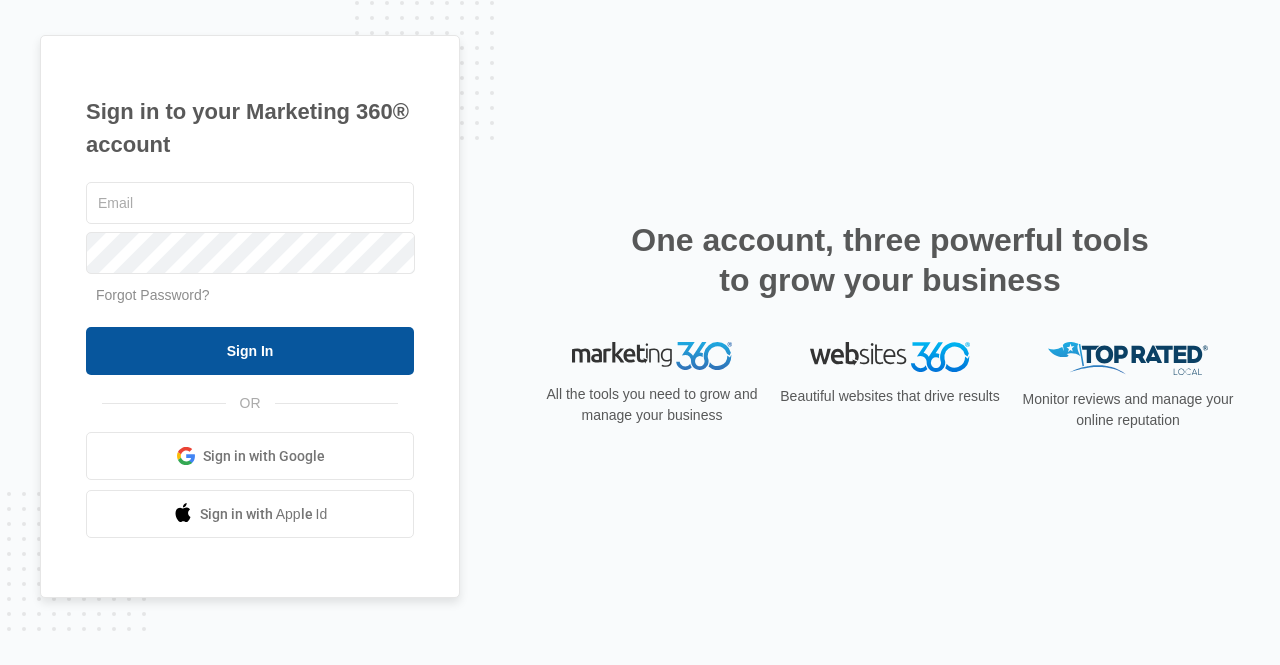 type on "[USERNAME]@example.com" 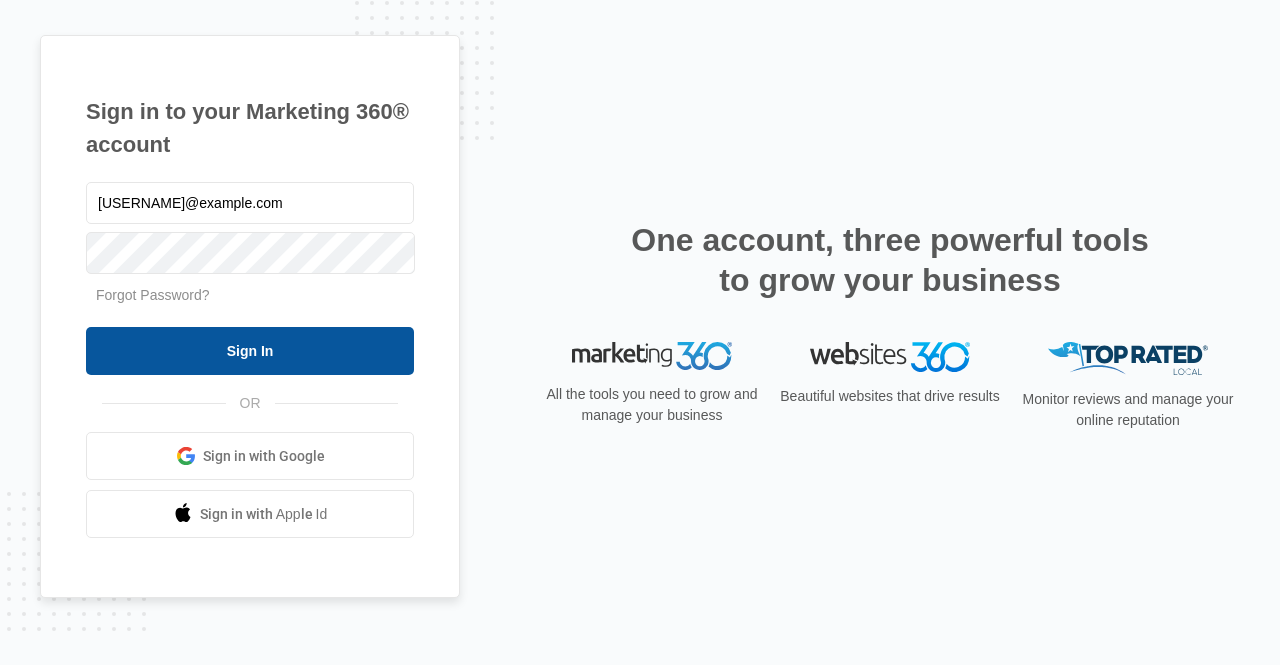 click on "Sign In" at bounding box center [250, 351] 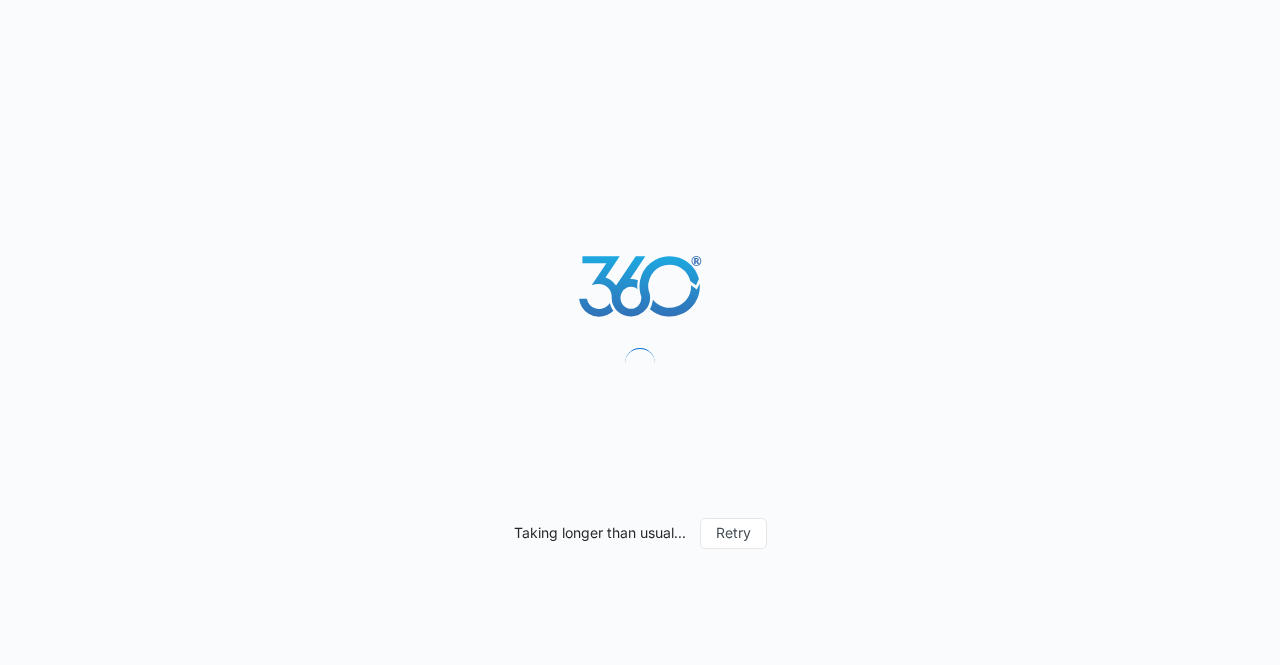 scroll, scrollTop: 0, scrollLeft: 0, axis: both 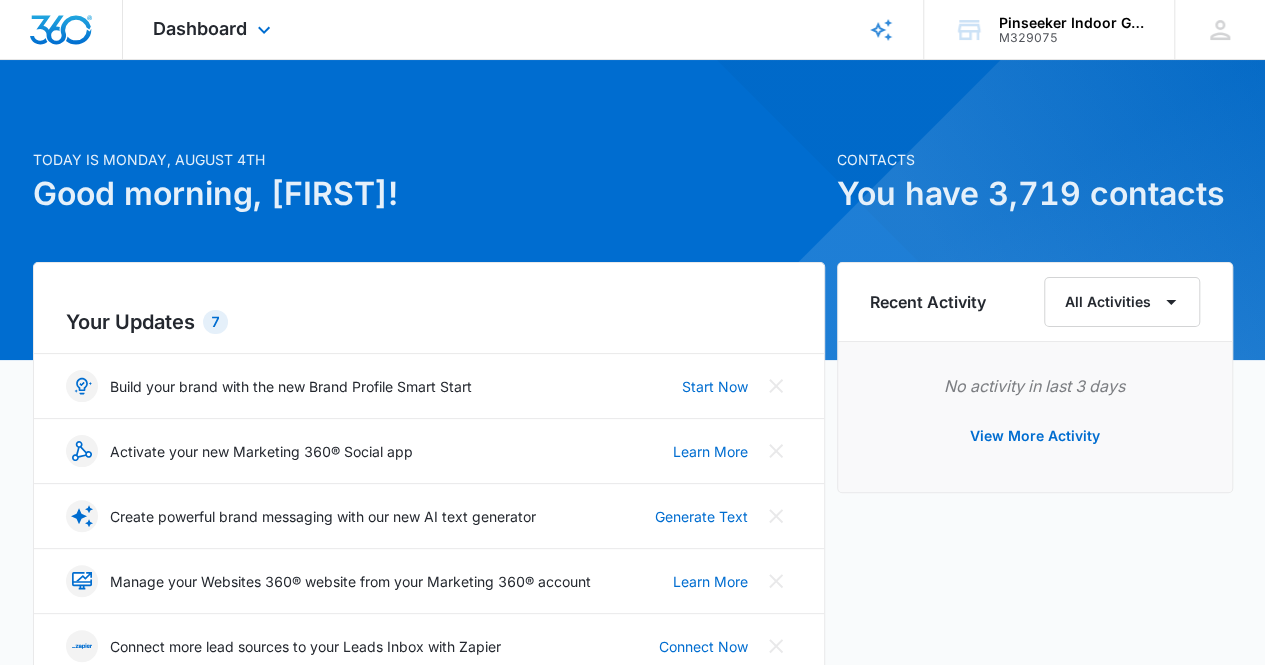 click on "Dashboard Apps Reputation Websites Forms CRM Email Social Content Ads Intelligence Files Brand Settings" at bounding box center [214, 29] 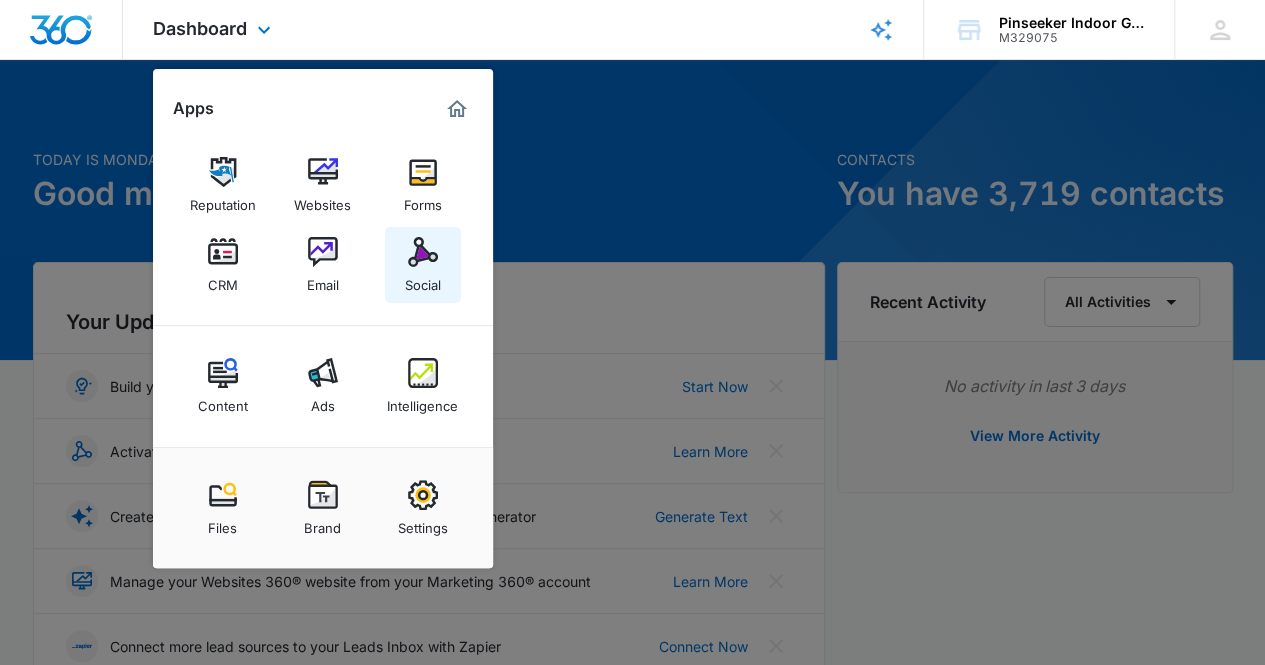 click at bounding box center (423, 252) 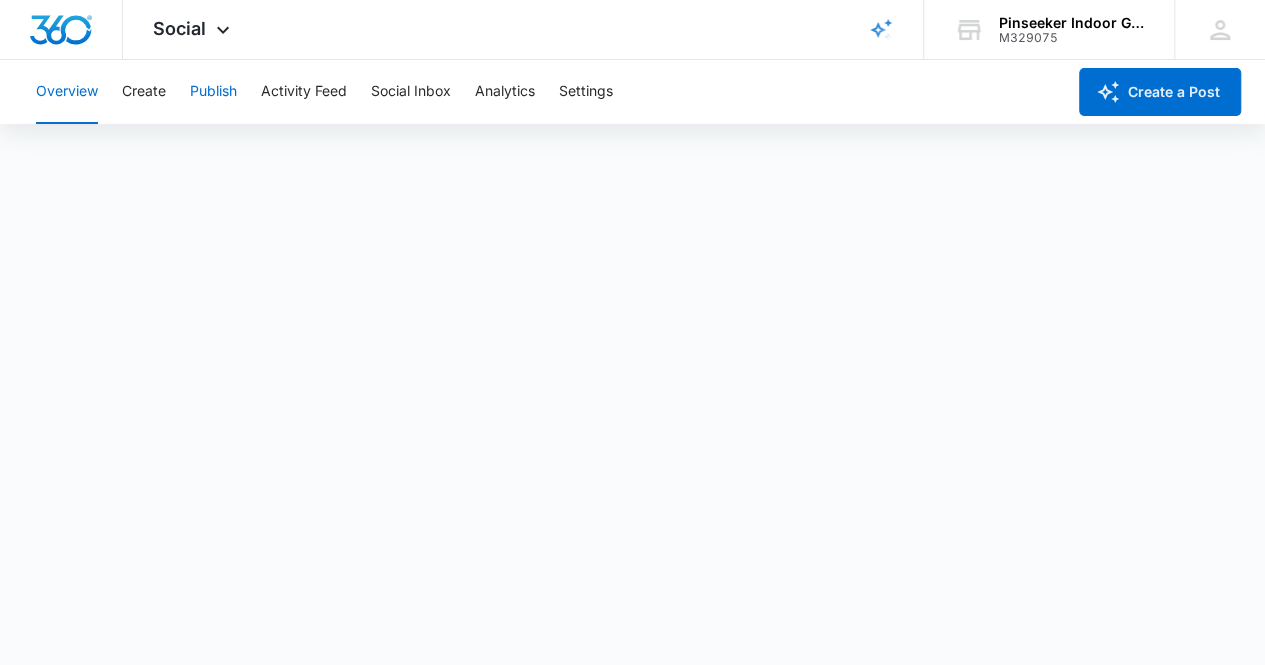 click on "Publish" at bounding box center (213, 92) 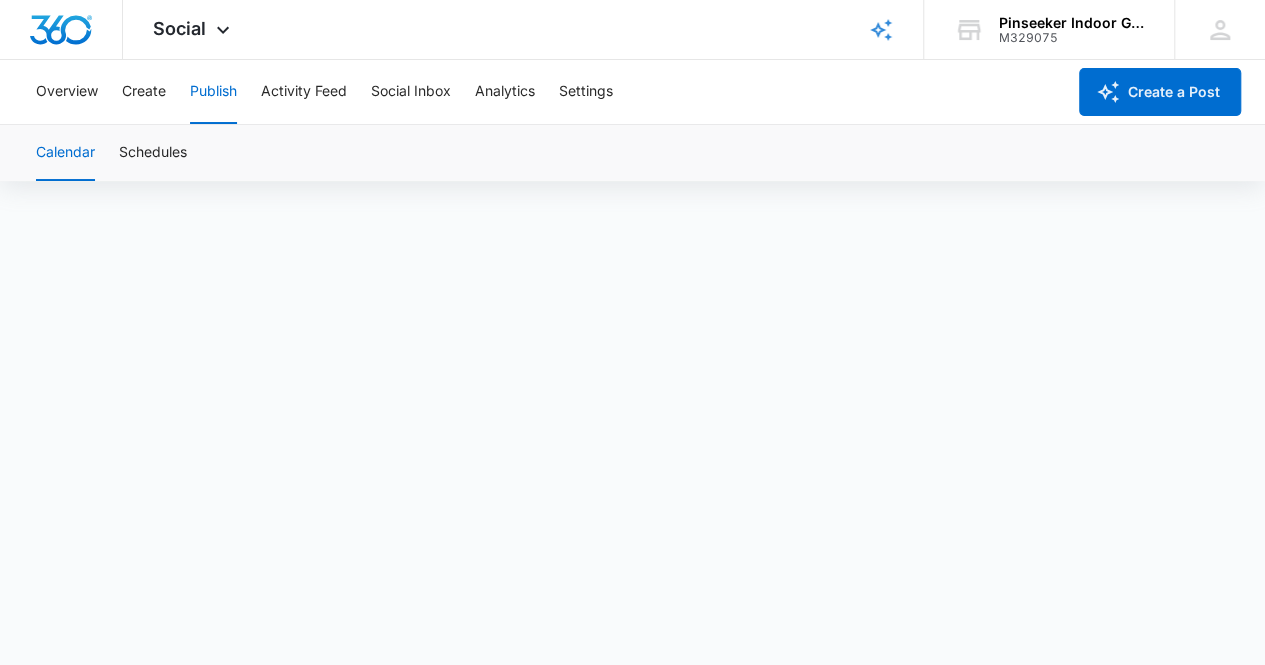 scroll, scrollTop: 14, scrollLeft: 0, axis: vertical 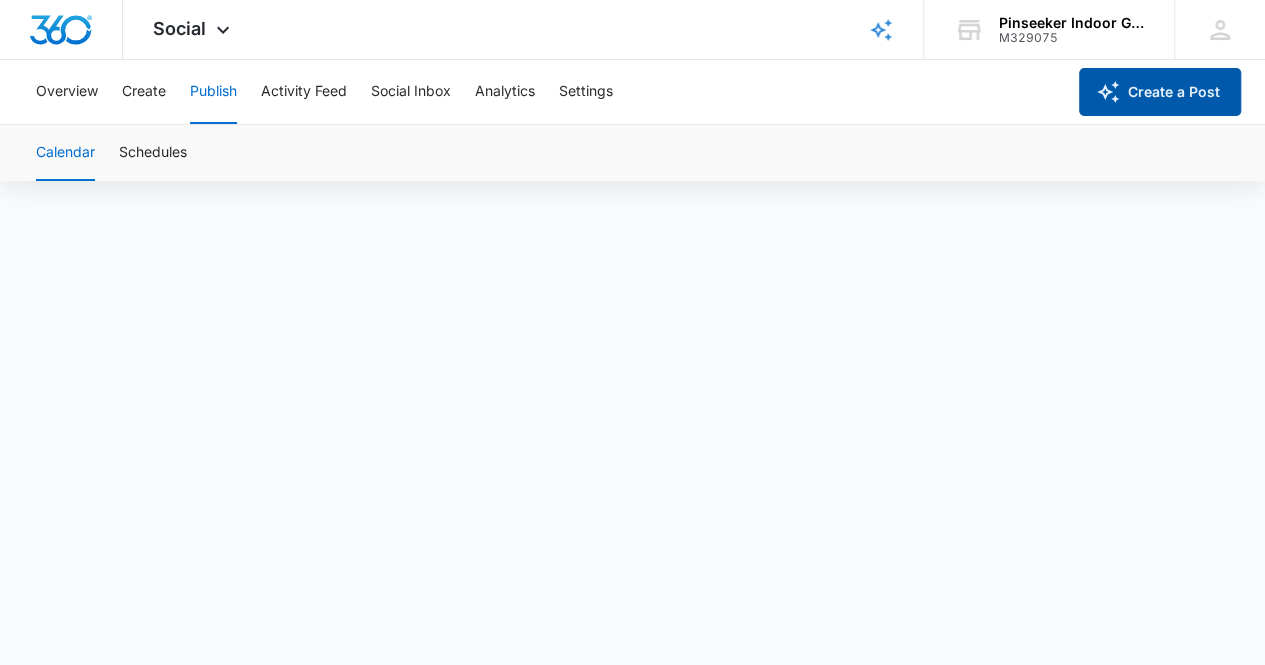 click on "Create a Post" at bounding box center (1160, 92) 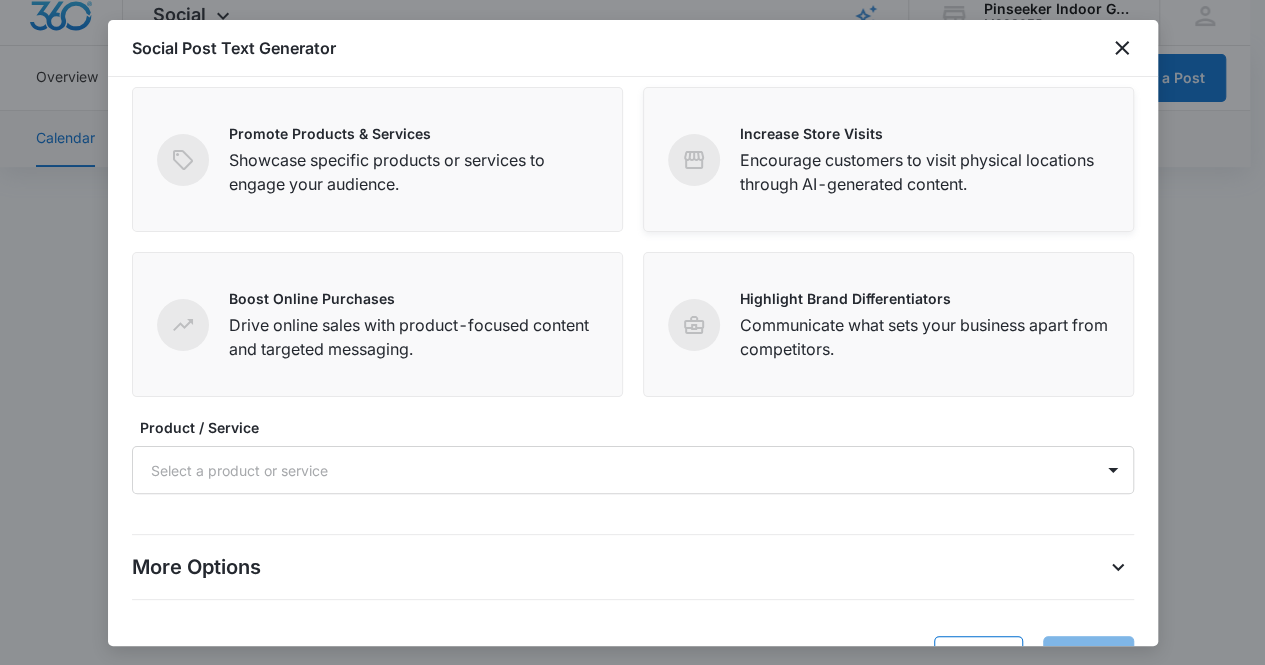 scroll, scrollTop: 173, scrollLeft: 0, axis: vertical 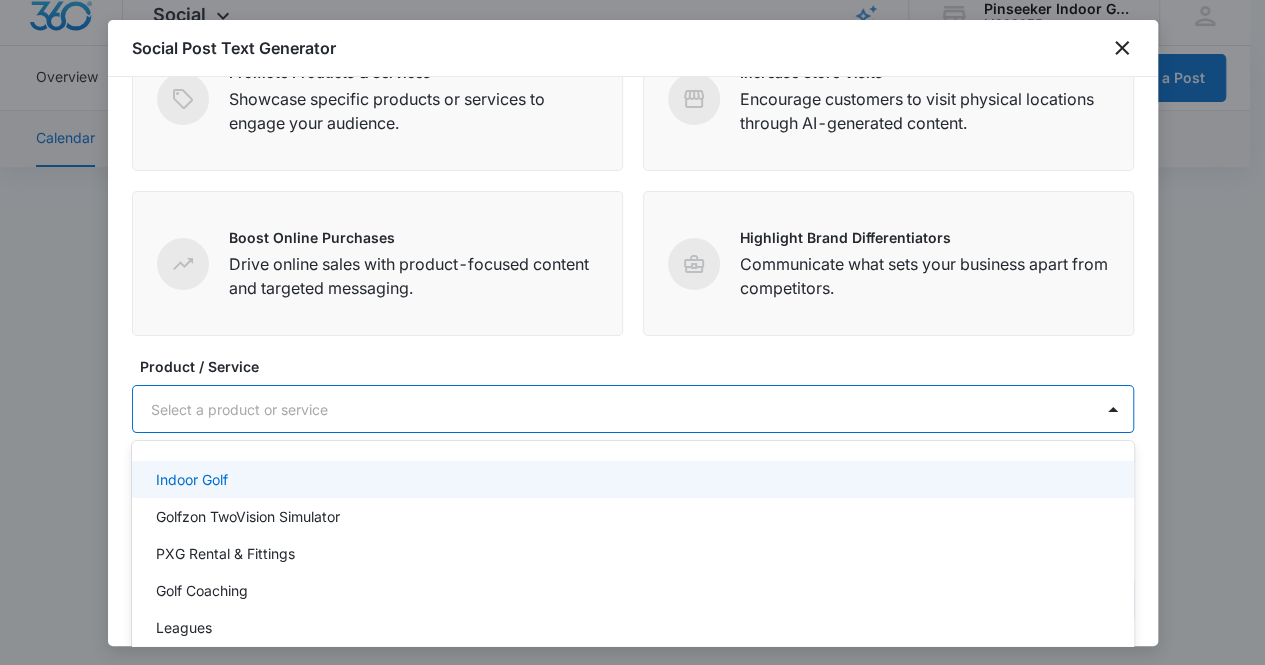 drag, startPoint x: 706, startPoint y: 415, endPoint x: 708, endPoint y: 403, distance: 12.165525 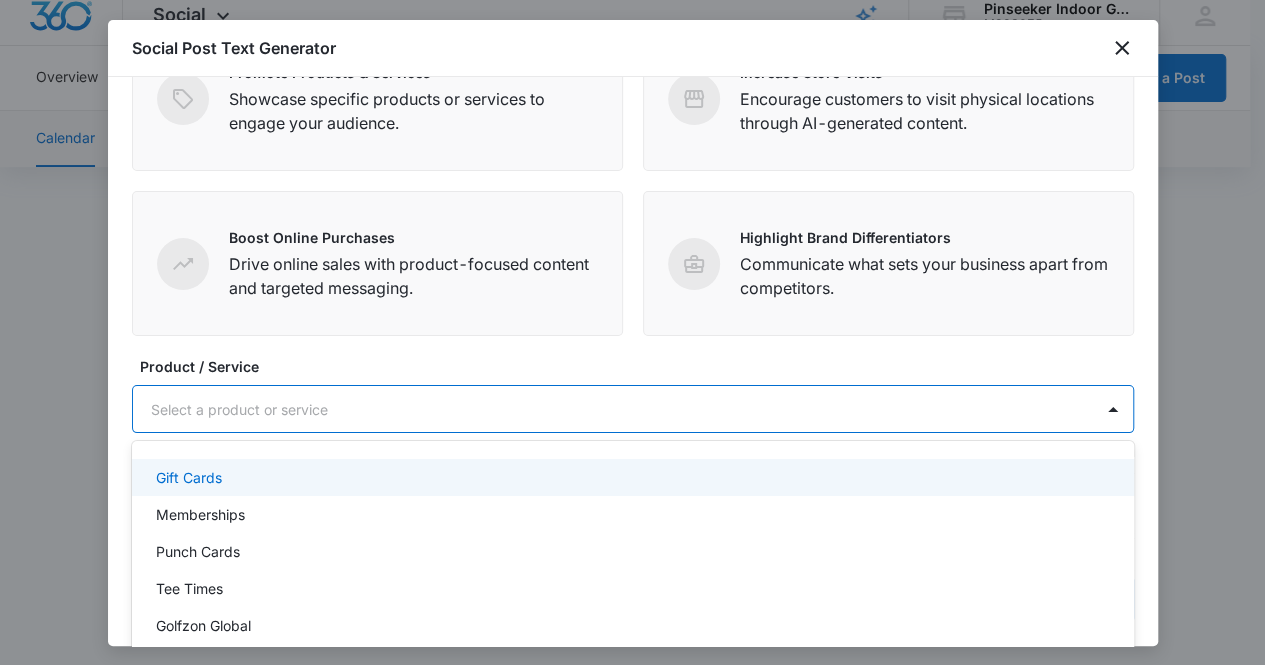 scroll, scrollTop: 249, scrollLeft: 0, axis: vertical 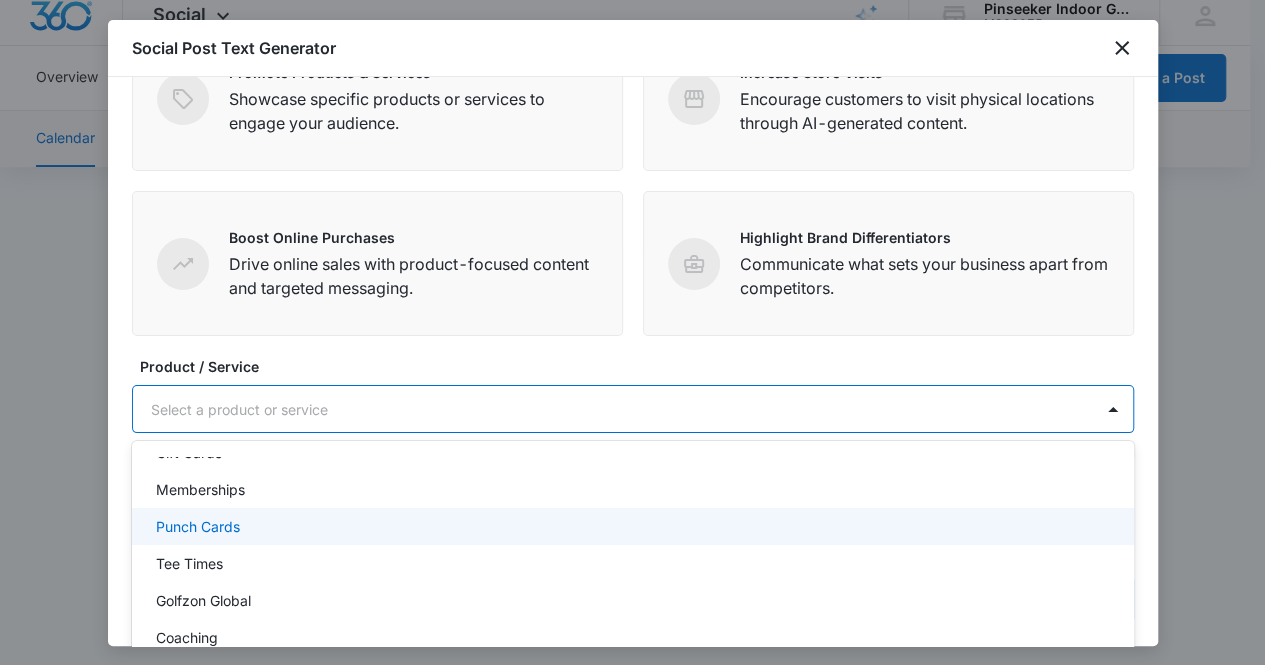 click on "Punch Cards" at bounding box center [631, 526] 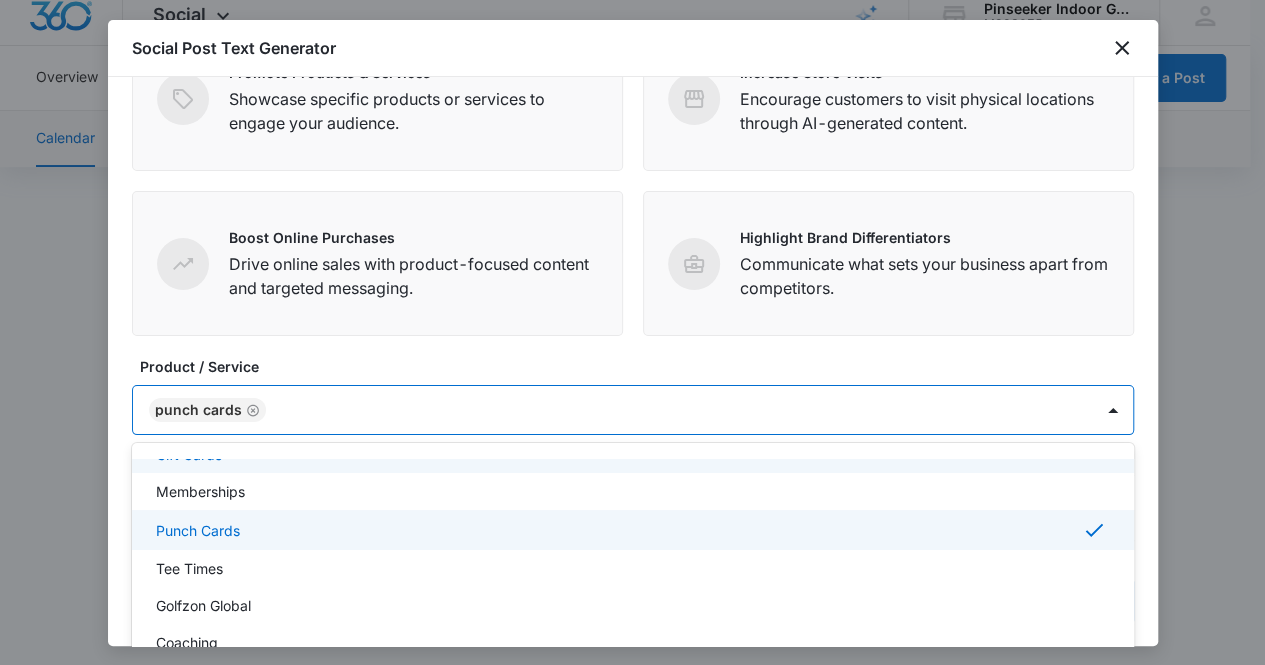 click 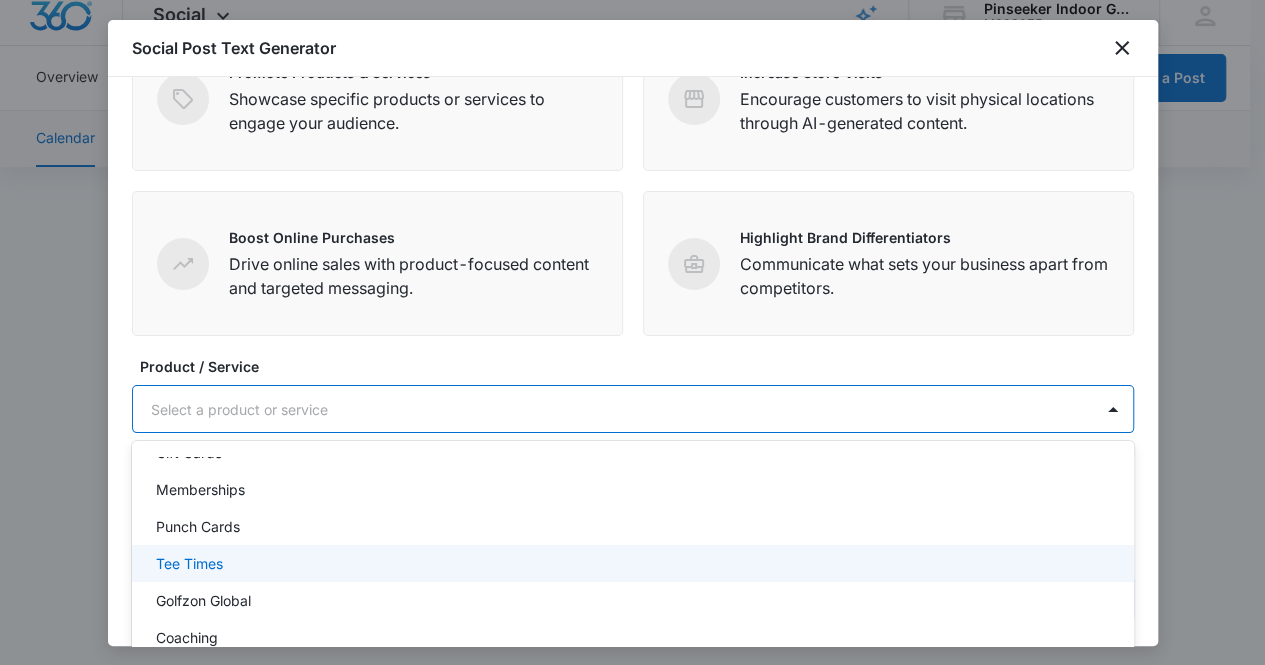 drag, startPoint x: 240, startPoint y: 557, endPoint x: 255, endPoint y: 548, distance: 17.492855 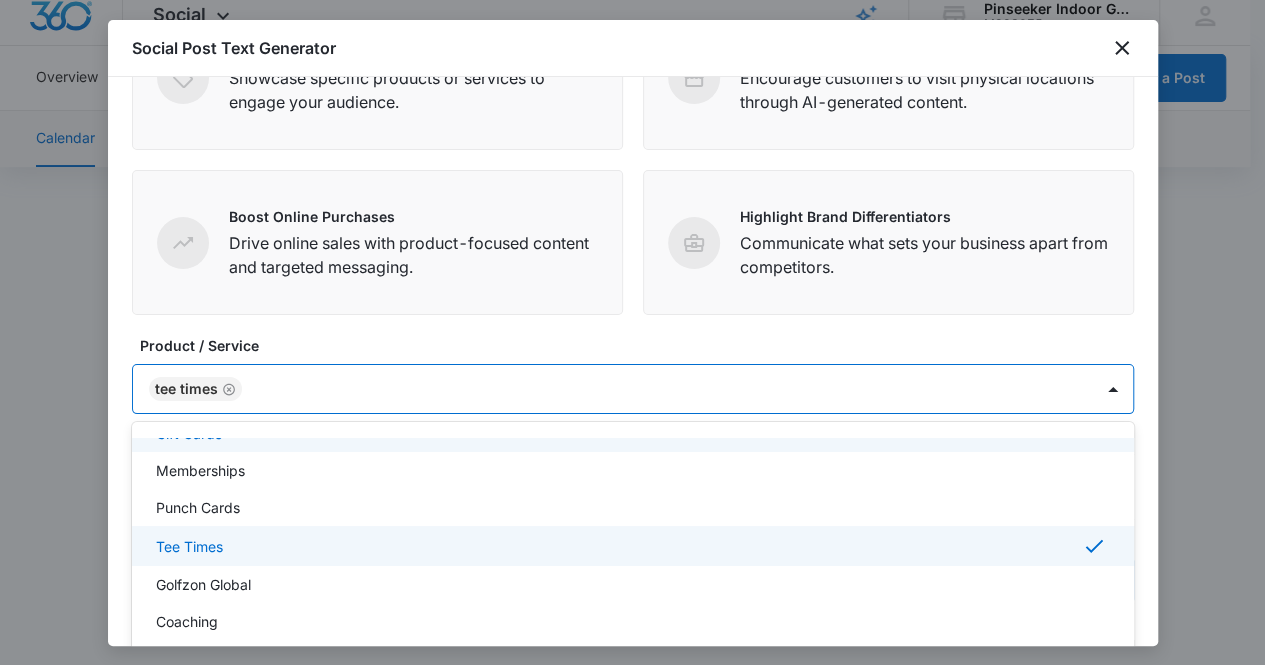 scroll, scrollTop: 203, scrollLeft: 0, axis: vertical 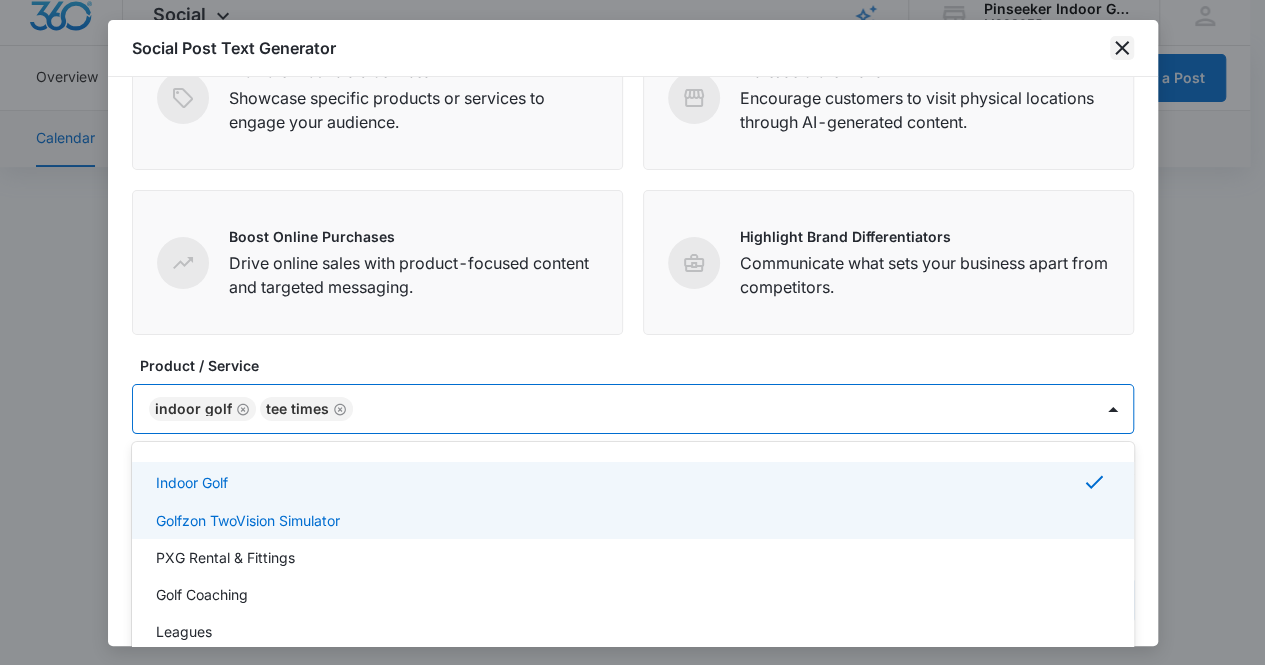 click 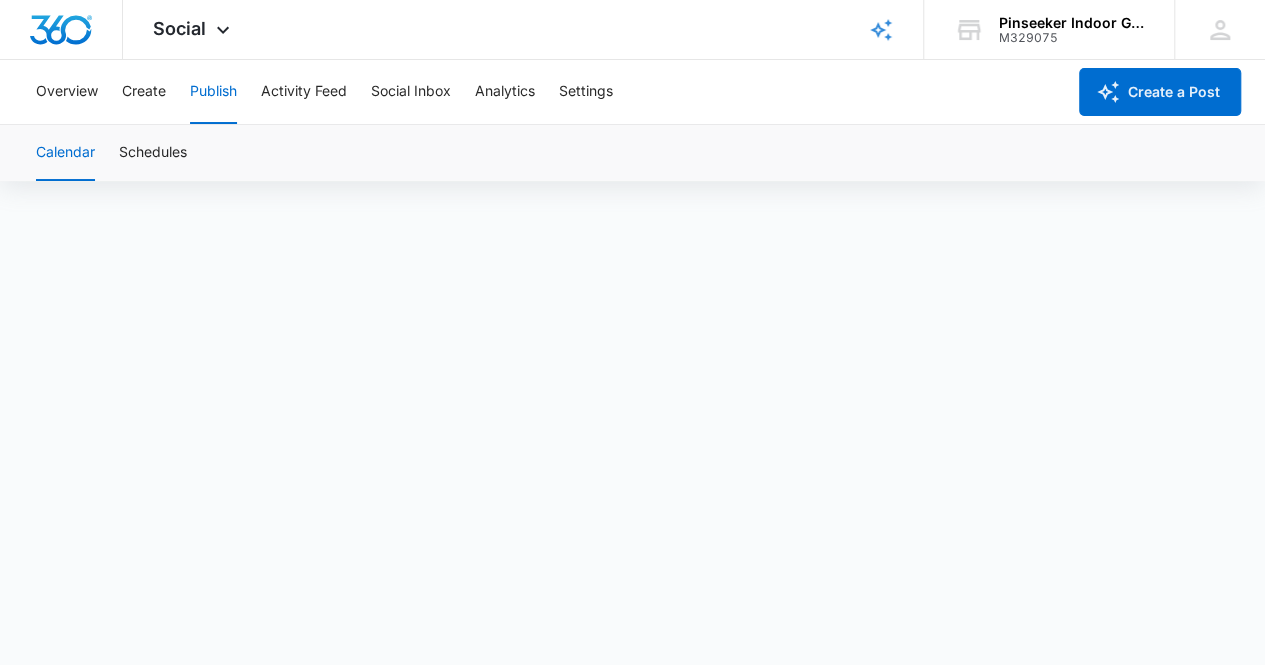 scroll, scrollTop: 0, scrollLeft: 0, axis: both 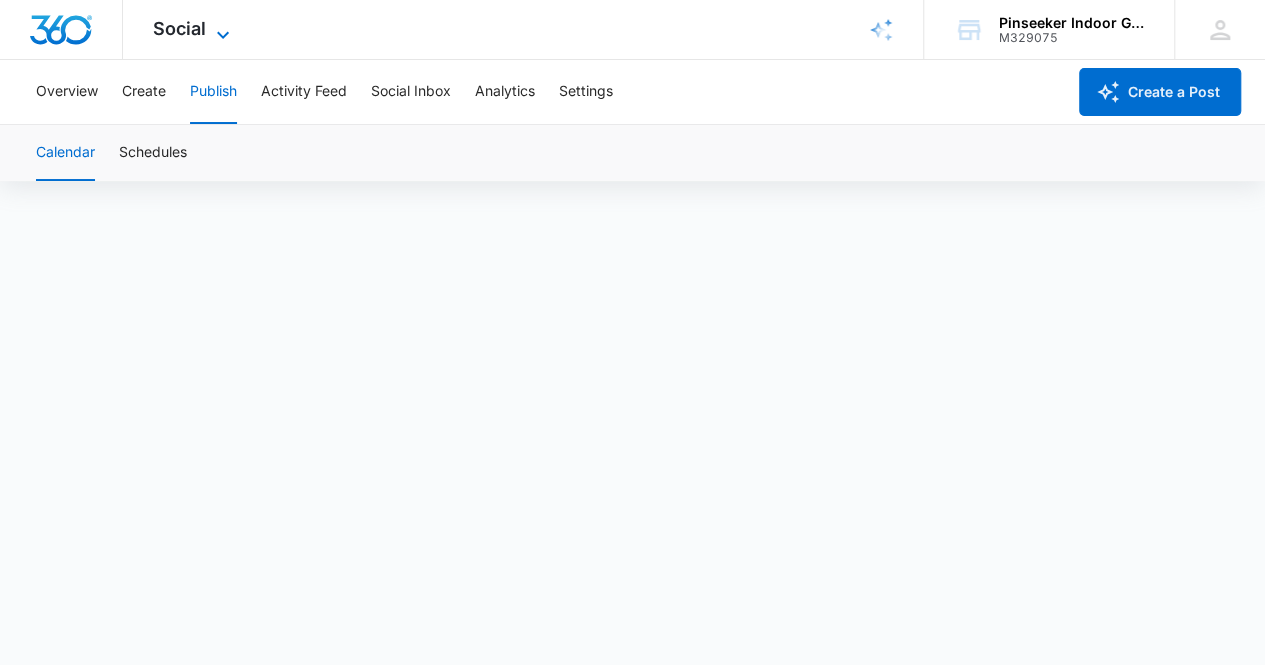 click 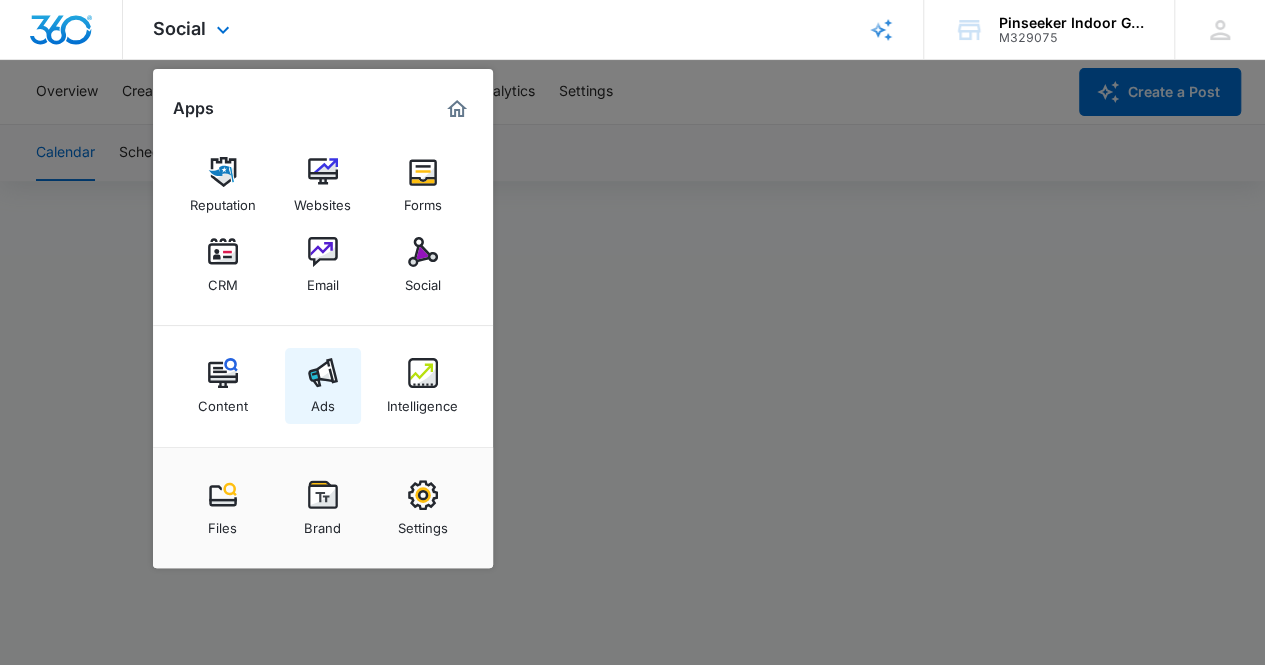 click at bounding box center (323, 373) 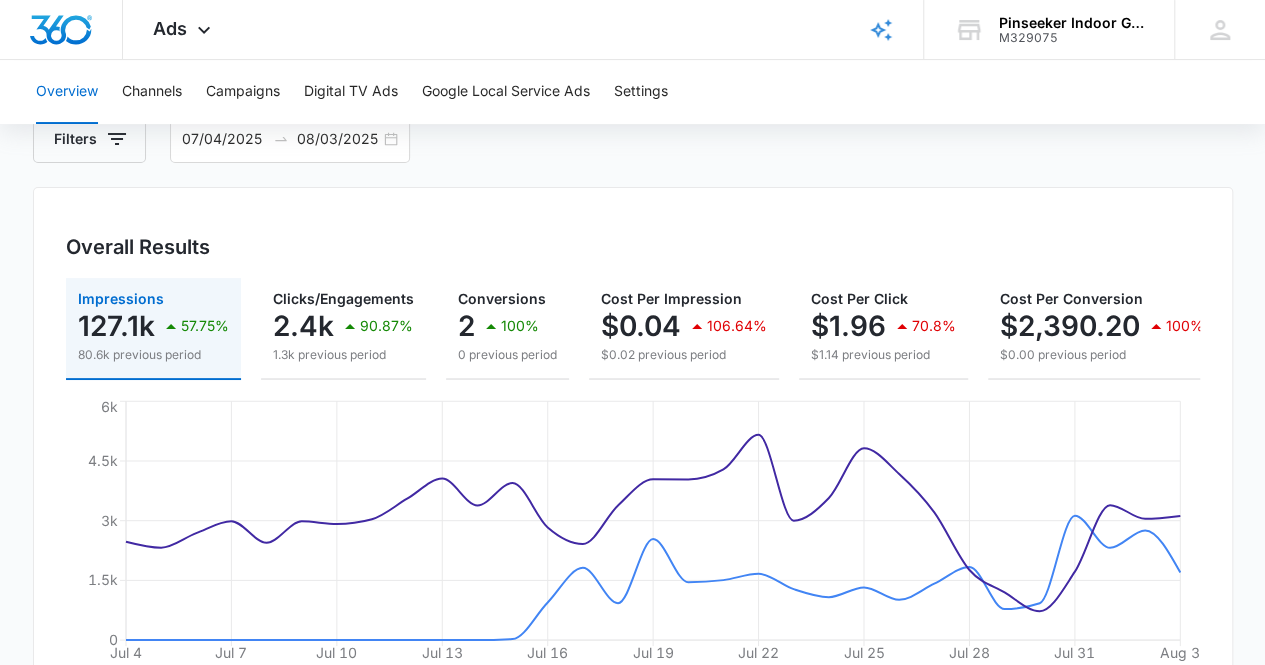 scroll, scrollTop: 0, scrollLeft: 0, axis: both 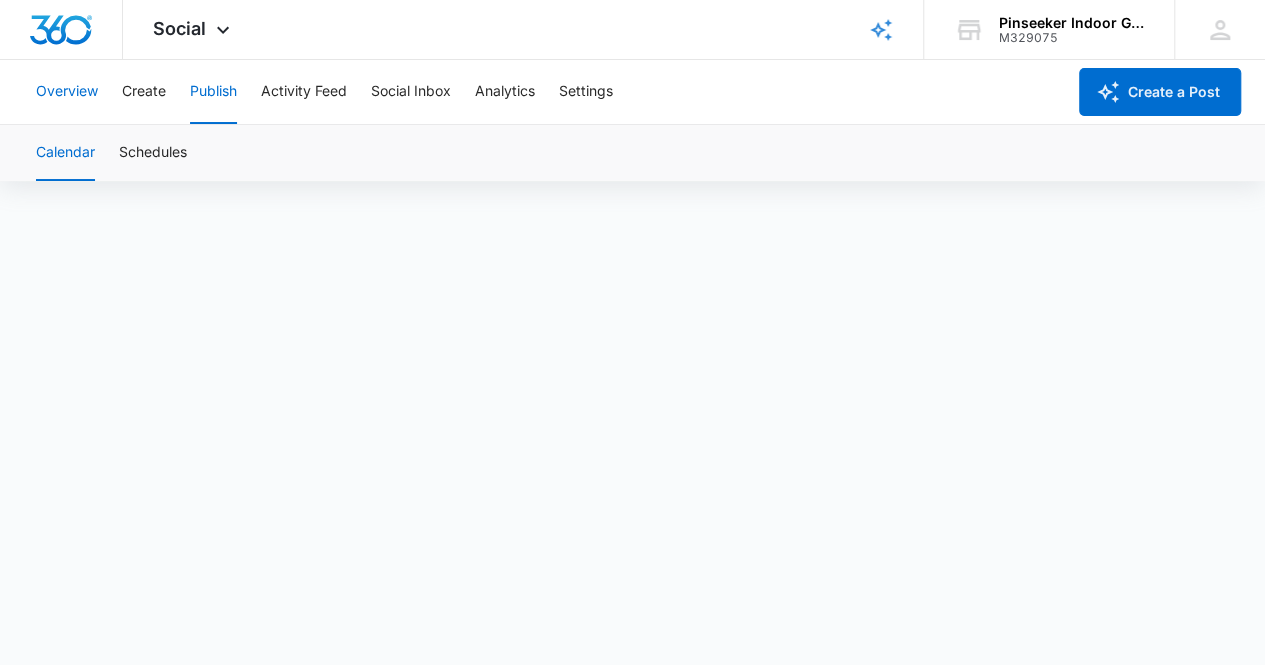 click on "Overview" at bounding box center [67, 92] 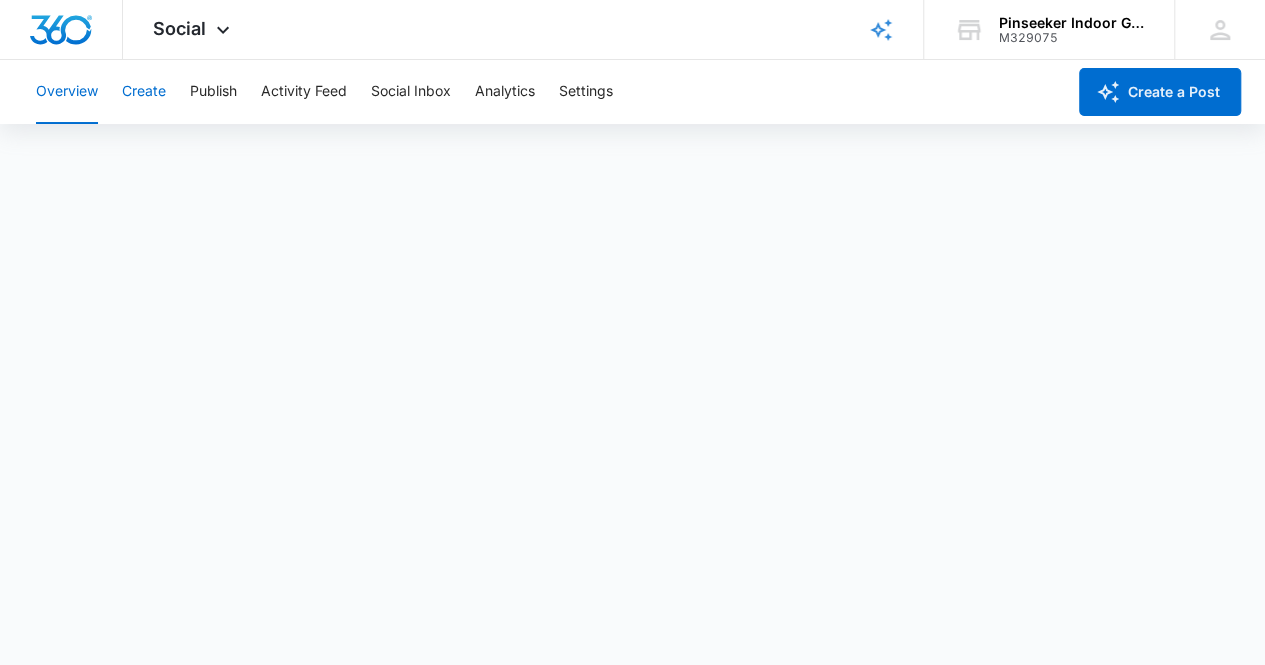 click on "Create" at bounding box center (144, 92) 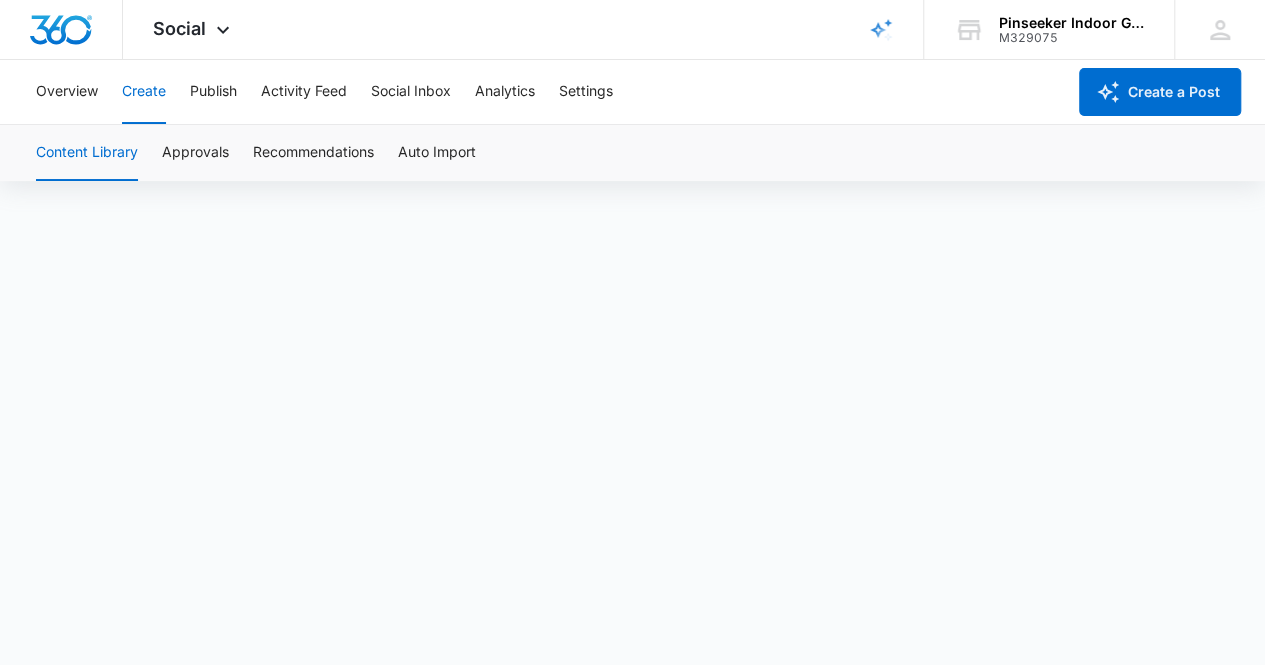 scroll, scrollTop: 14, scrollLeft: 0, axis: vertical 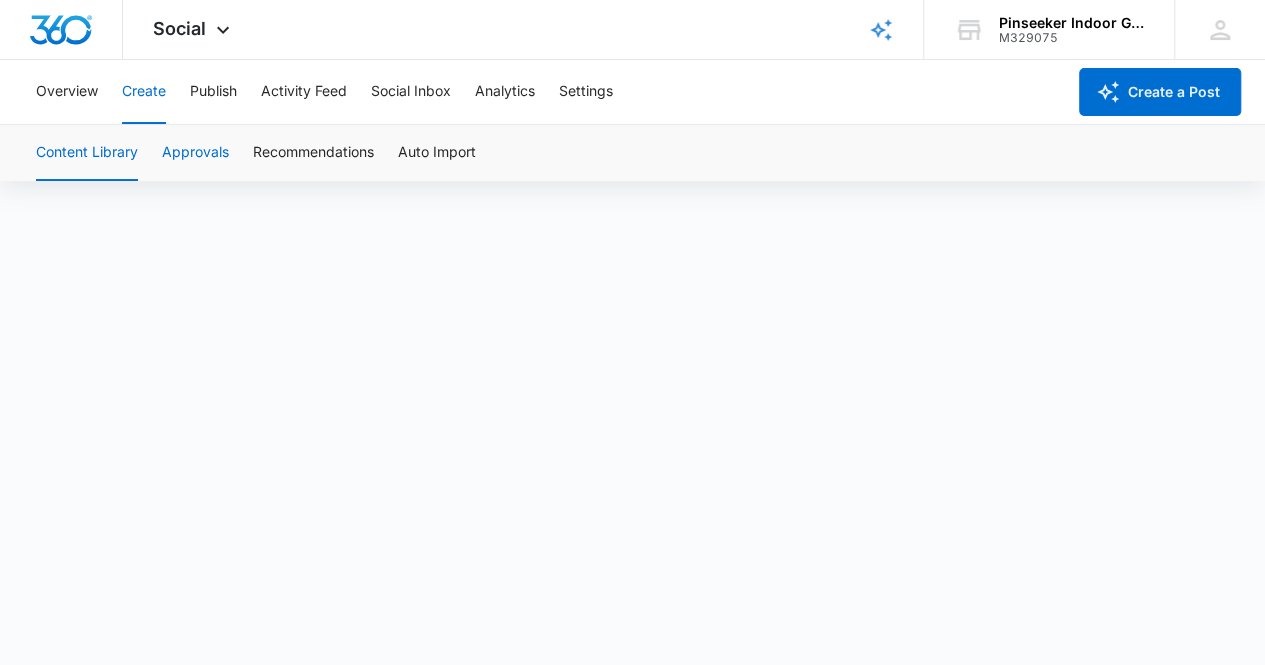 click on "Approvals" at bounding box center (195, 153) 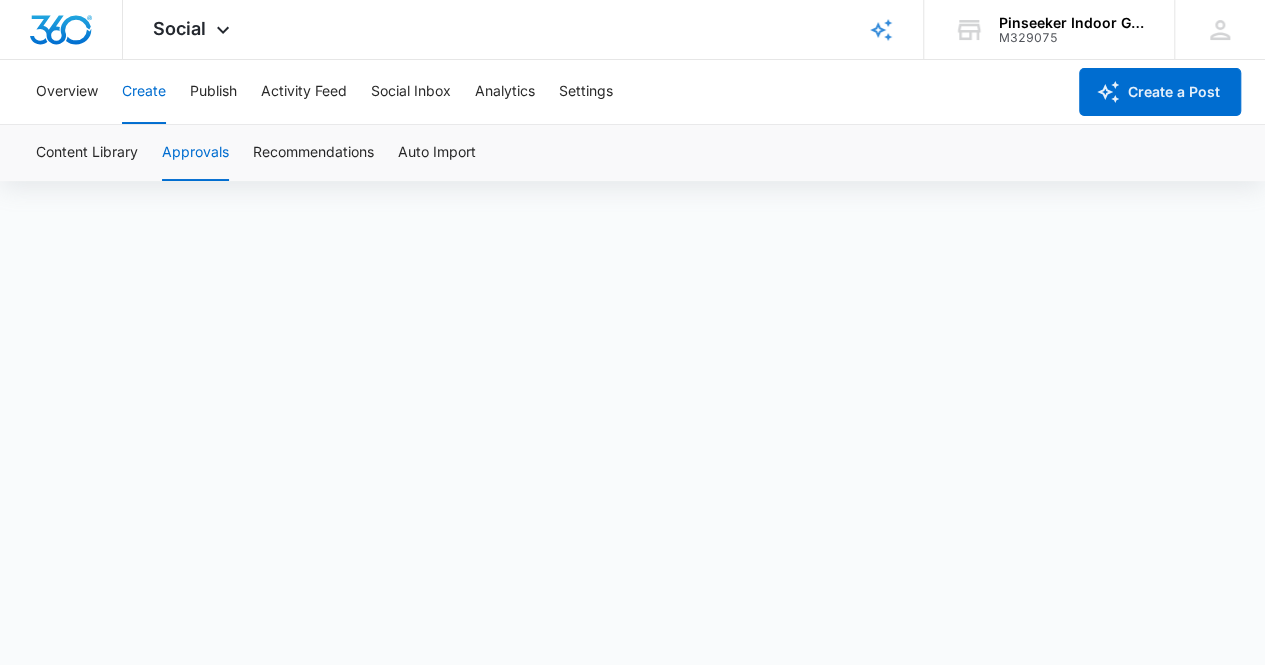 scroll, scrollTop: 0, scrollLeft: 0, axis: both 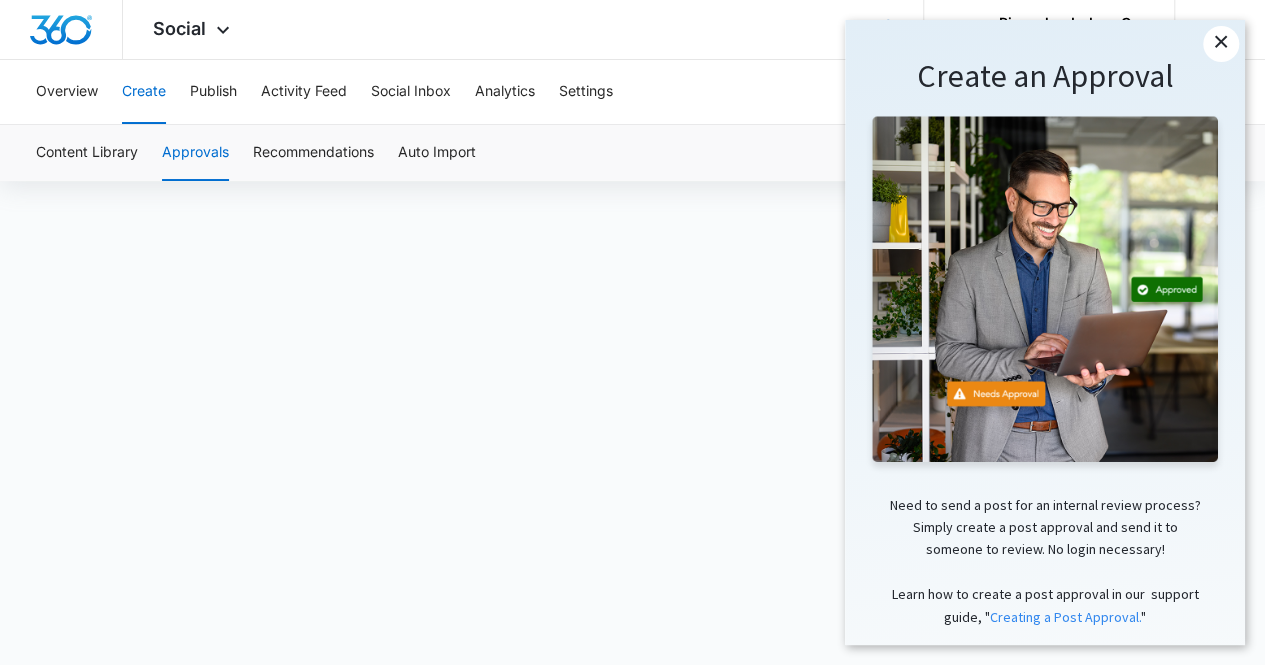 click on "×" at bounding box center (1221, 44) 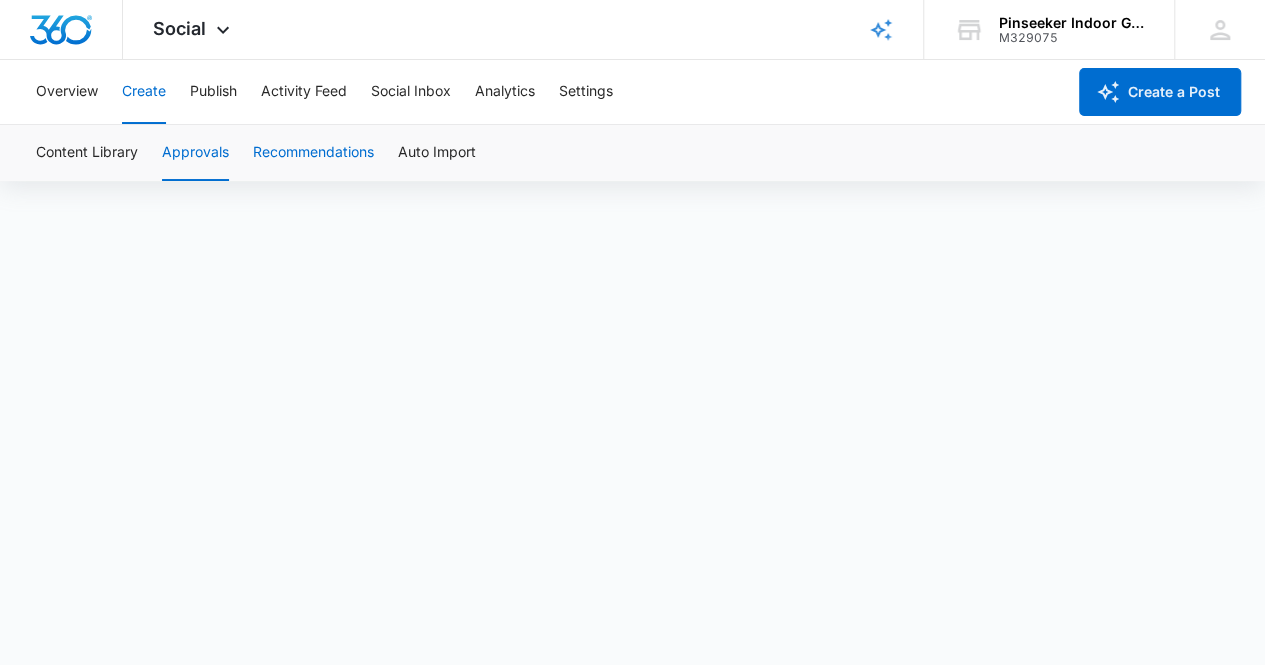 click on "Recommendations" at bounding box center [313, 153] 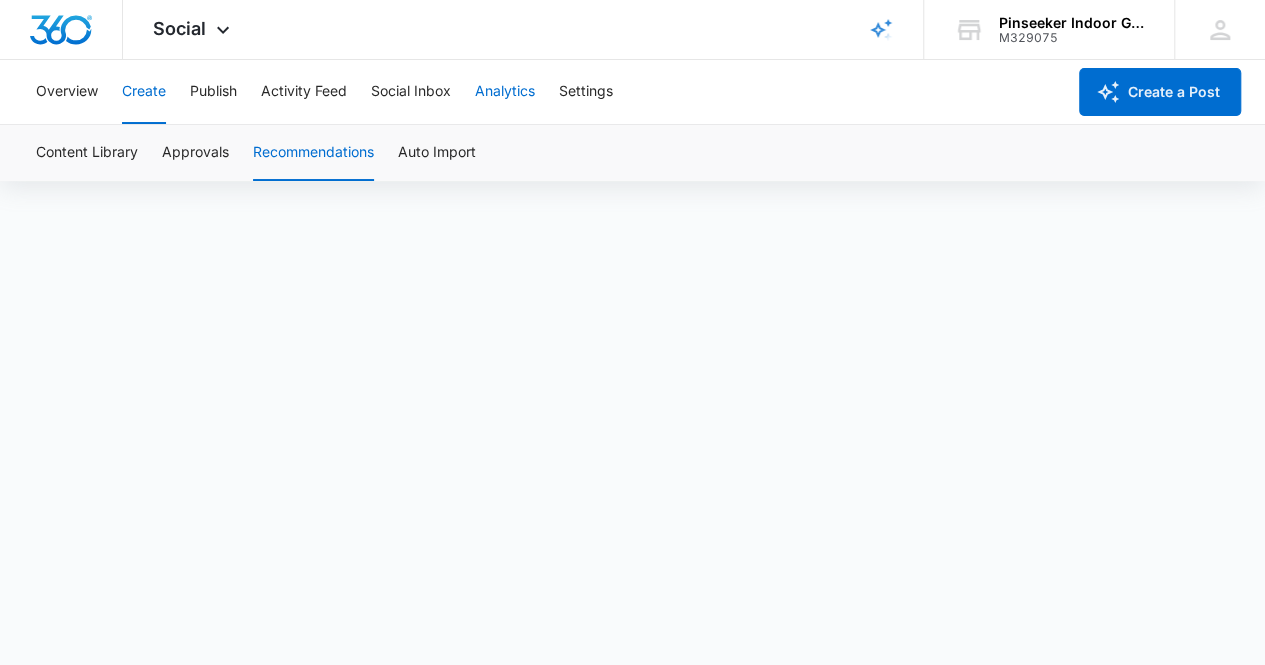 click on "Analytics" at bounding box center (505, 92) 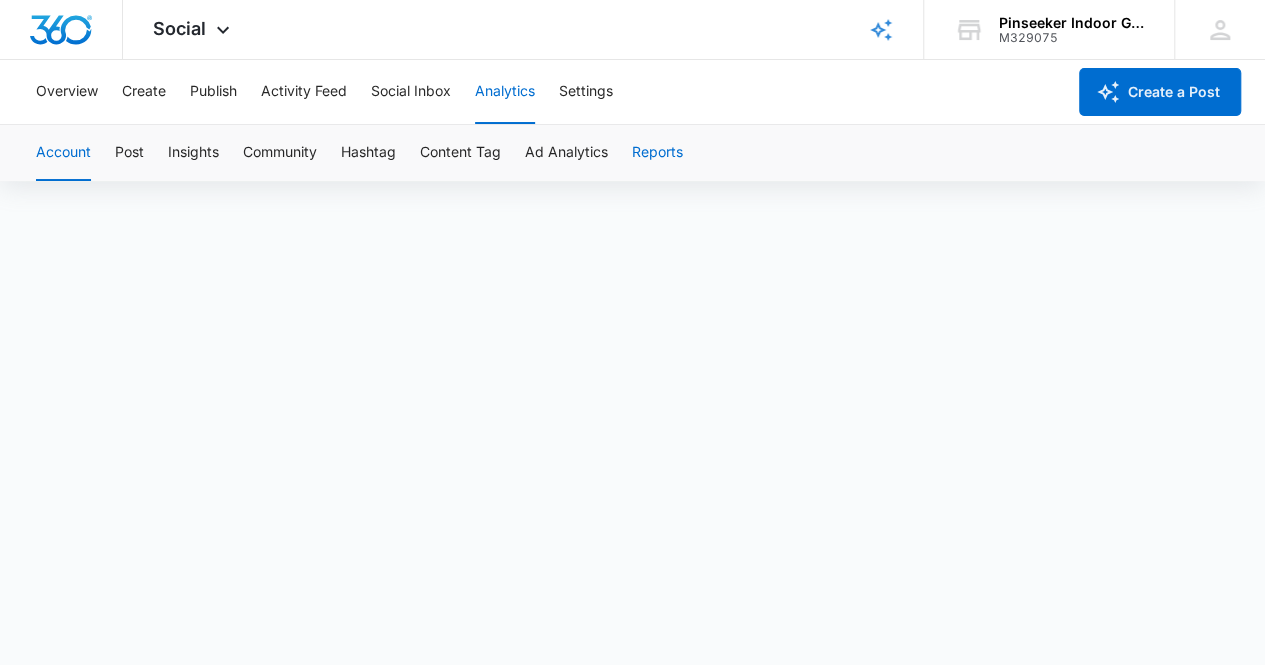 scroll, scrollTop: 0, scrollLeft: 0, axis: both 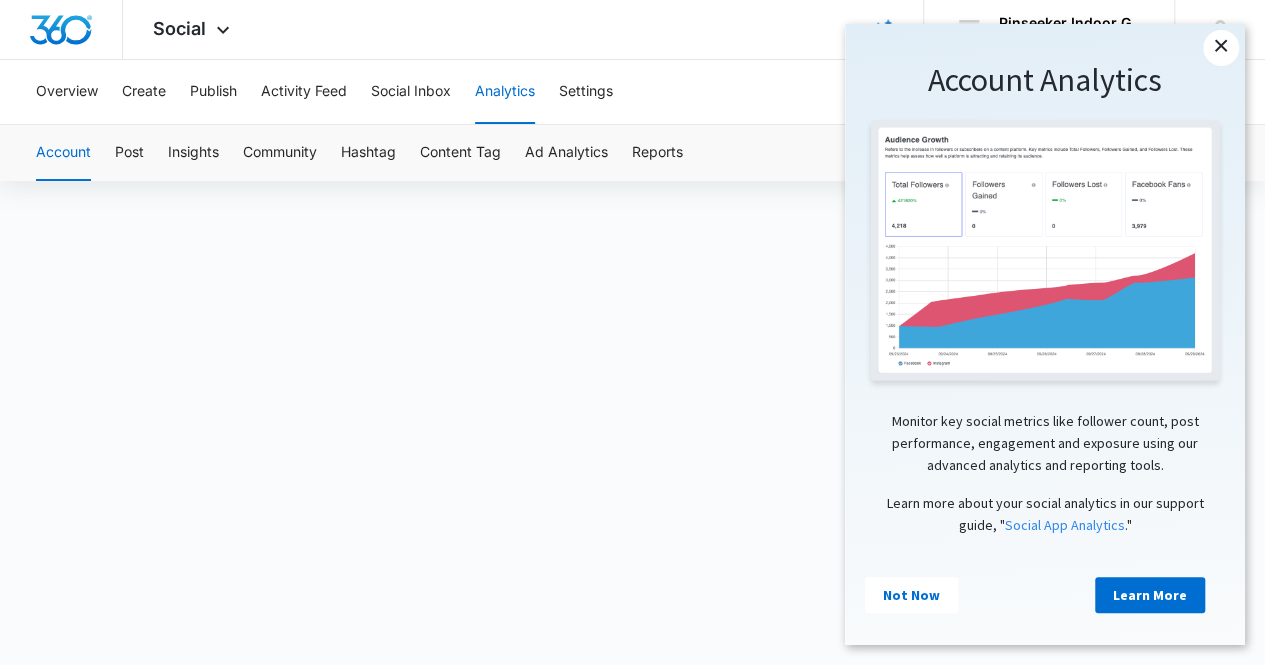 click on "×" at bounding box center [1221, 48] 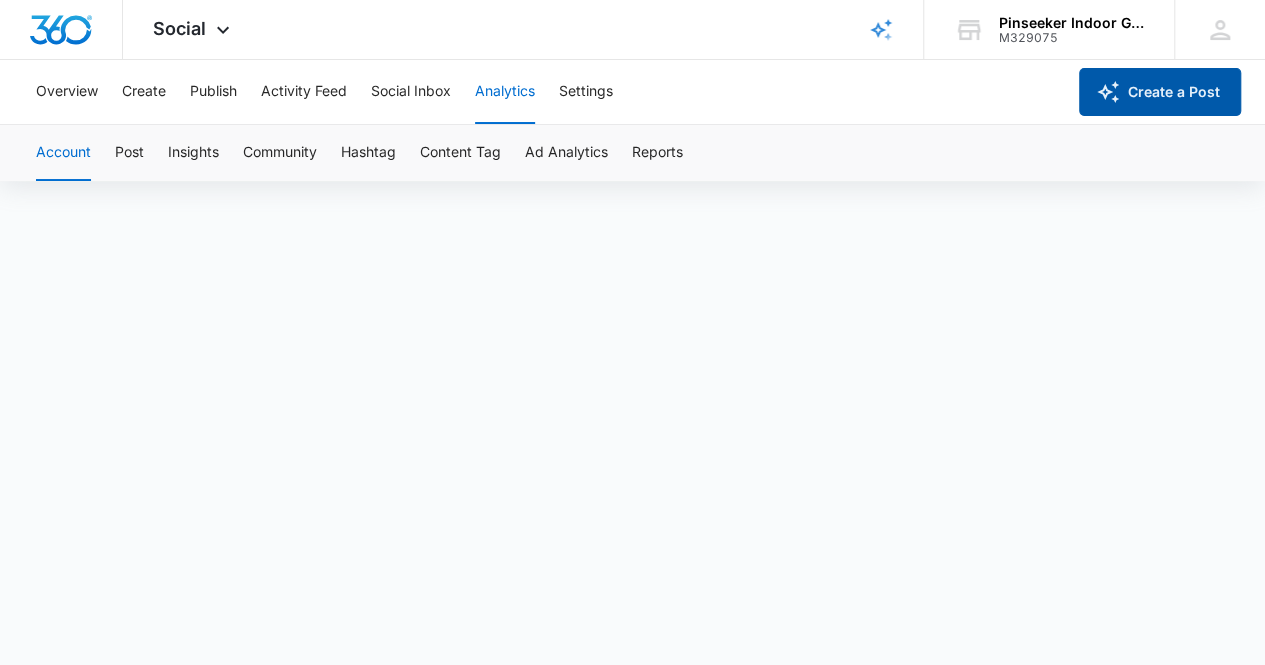 click 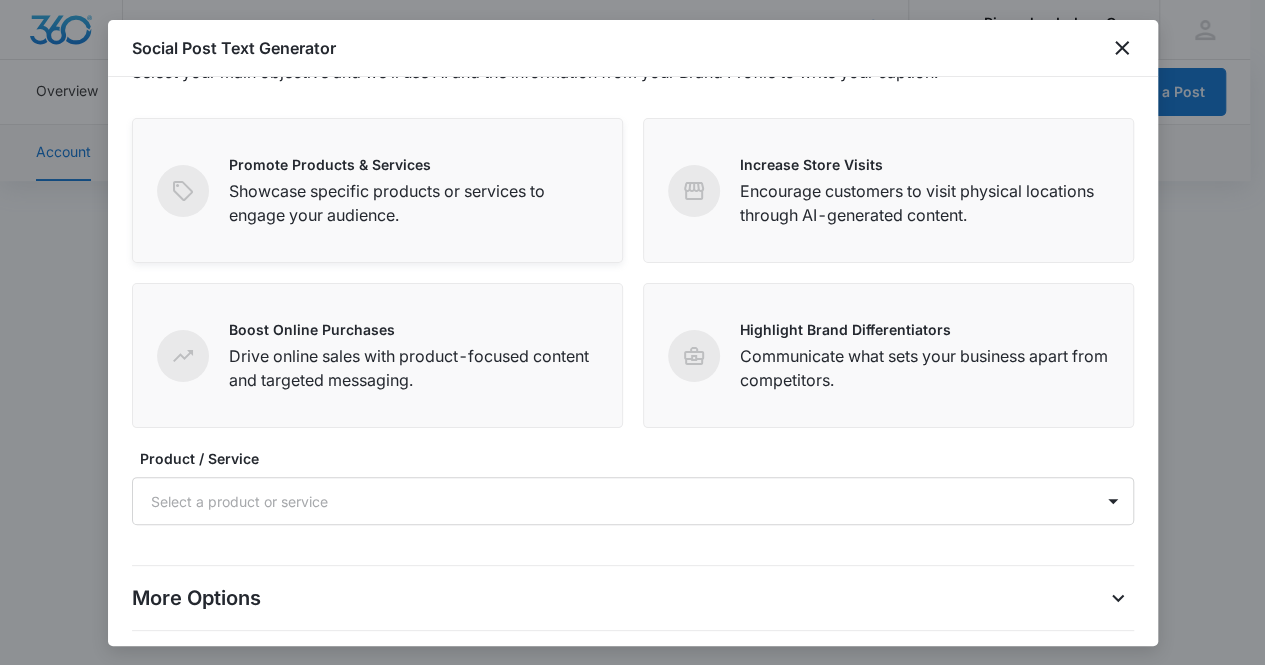 scroll, scrollTop: 173, scrollLeft: 0, axis: vertical 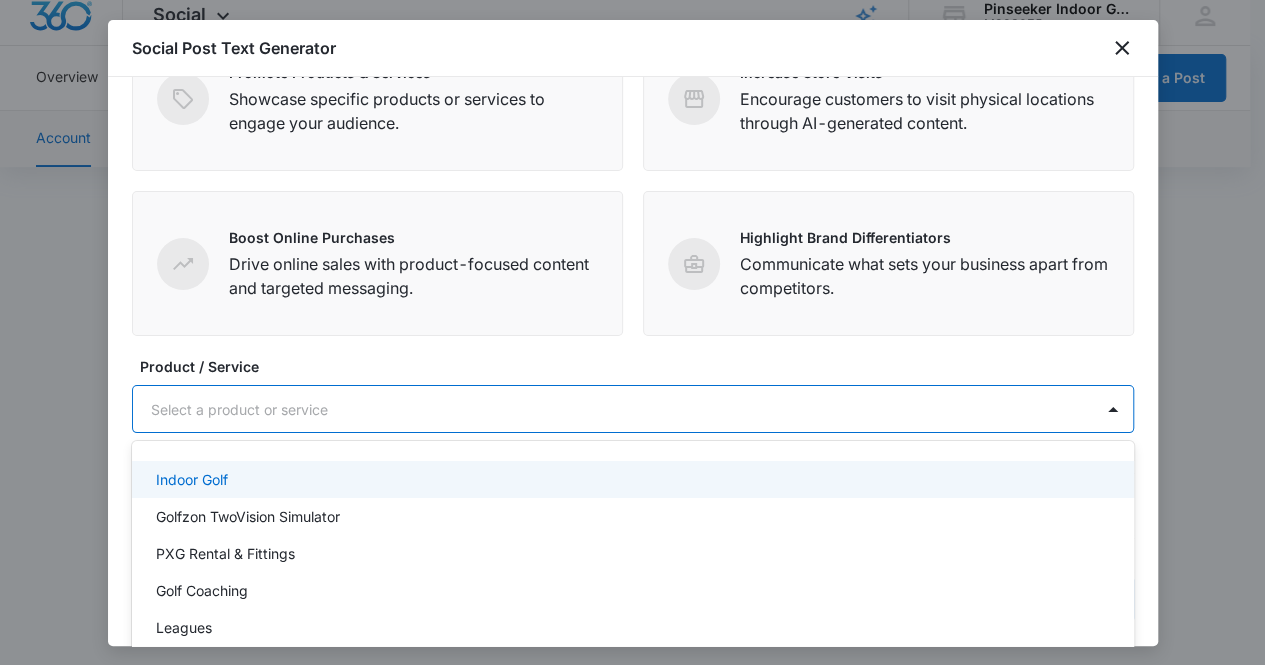 click at bounding box center [609, 409] 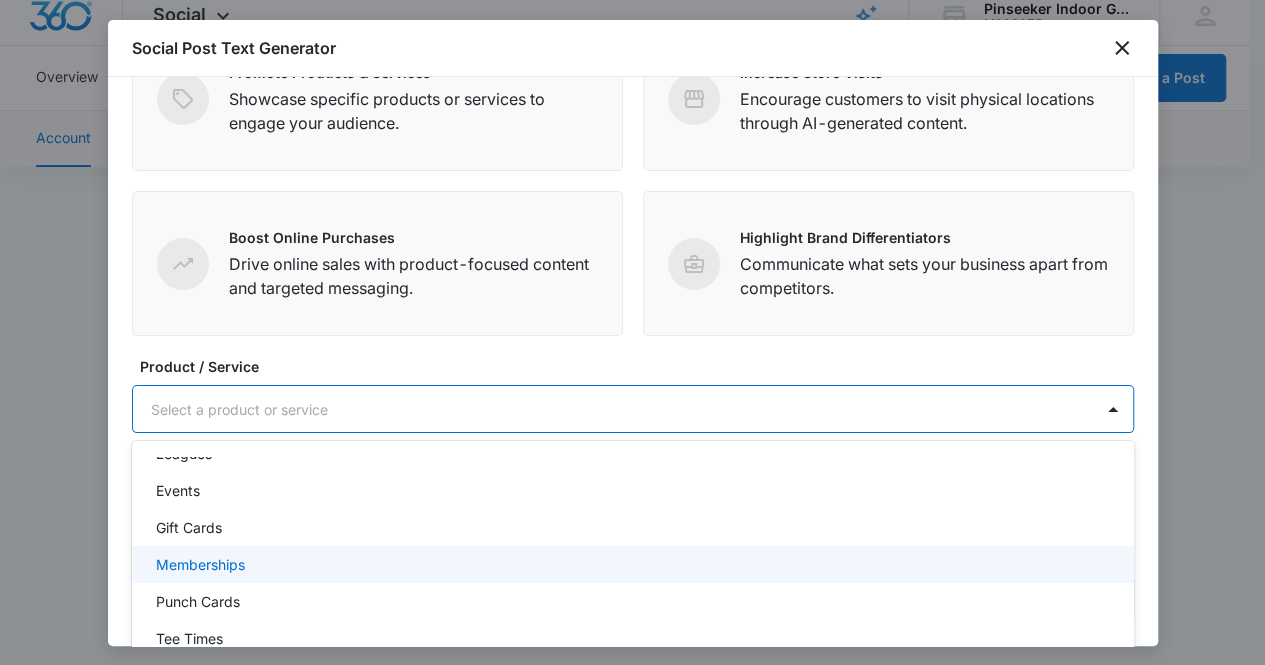 scroll, scrollTop: 200, scrollLeft: 0, axis: vertical 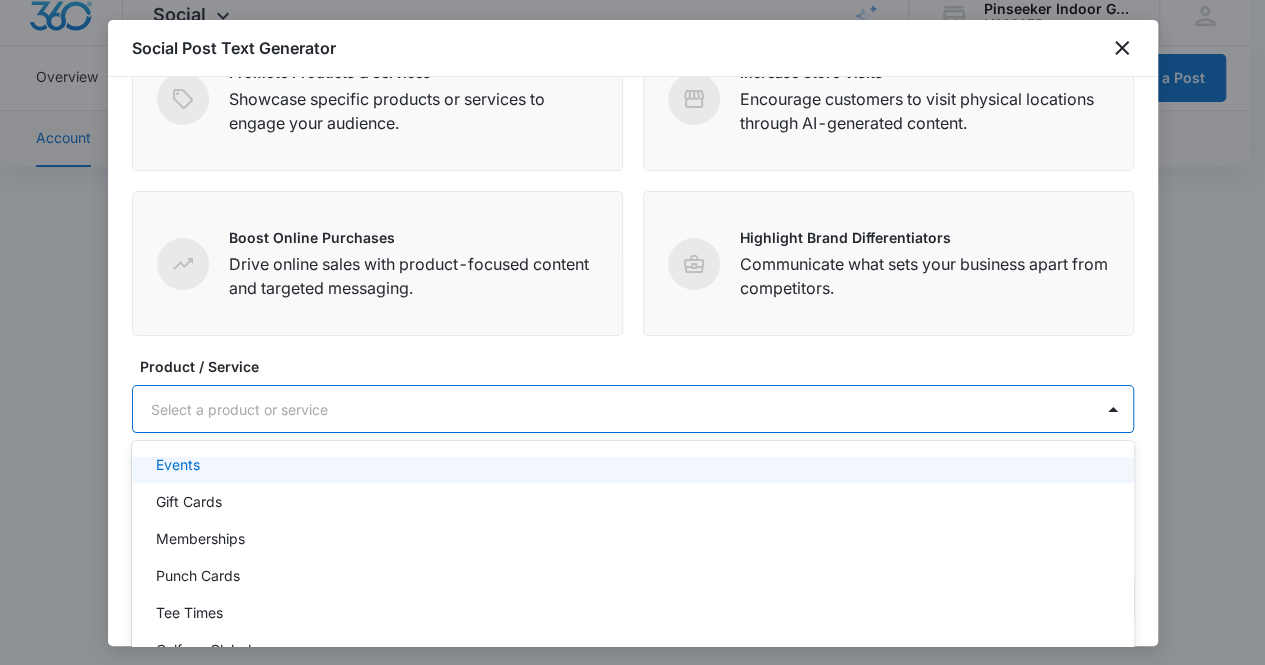 click on "Events" at bounding box center [631, 464] 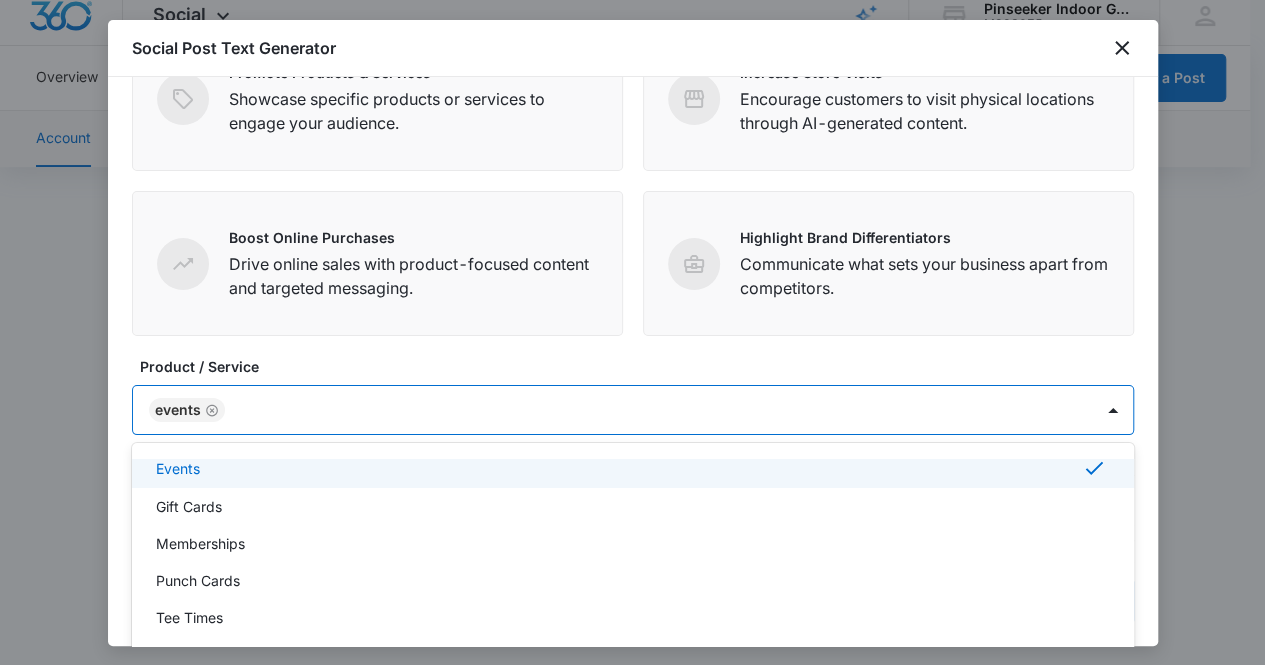 scroll, scrollTop: 201, scrollLeft: 0, axis: vertical 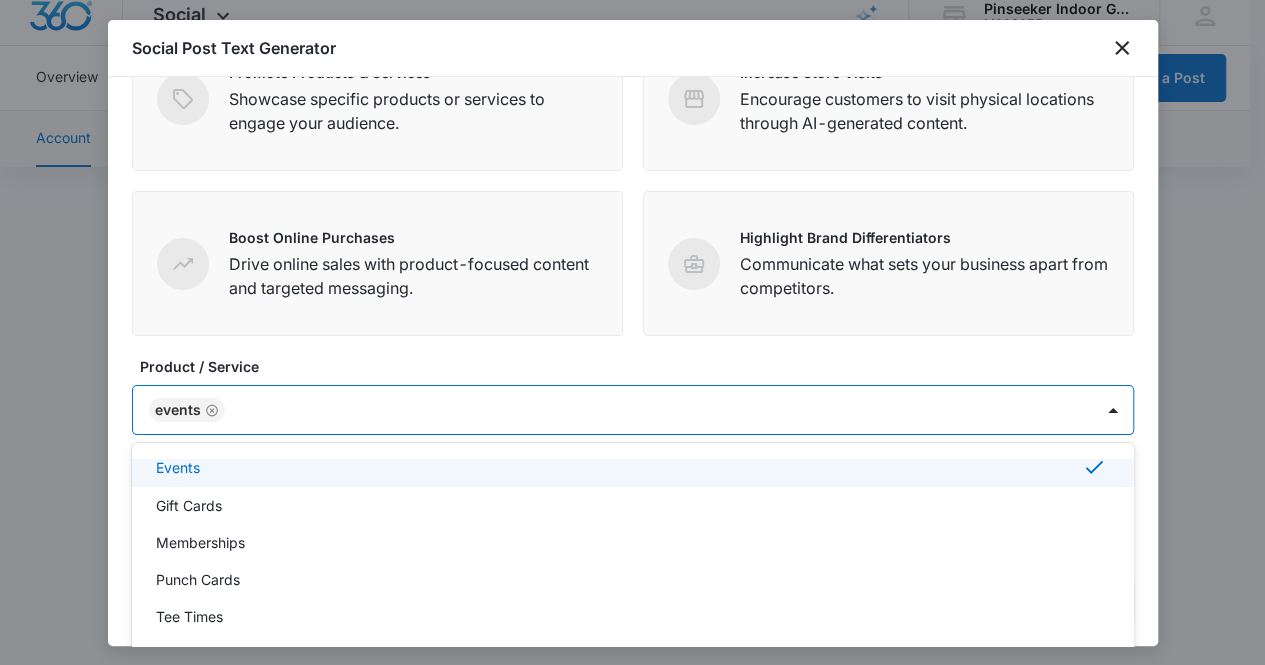 click 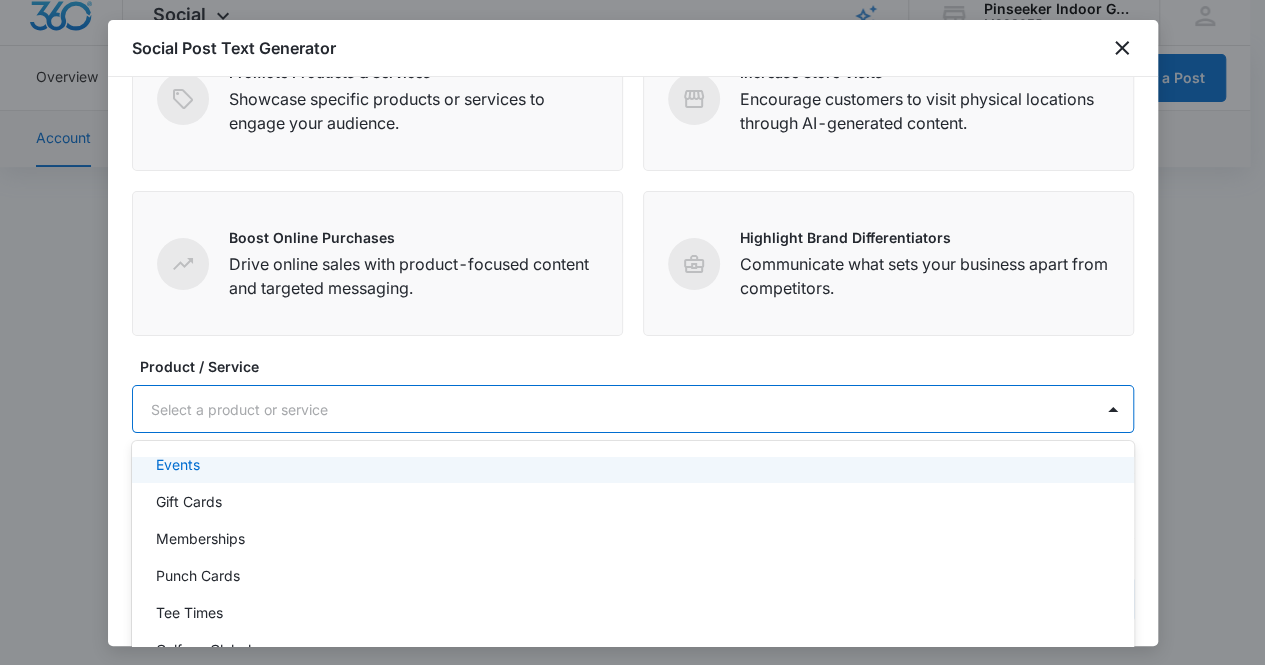 click on "Events" at bounding box center (631, 464) 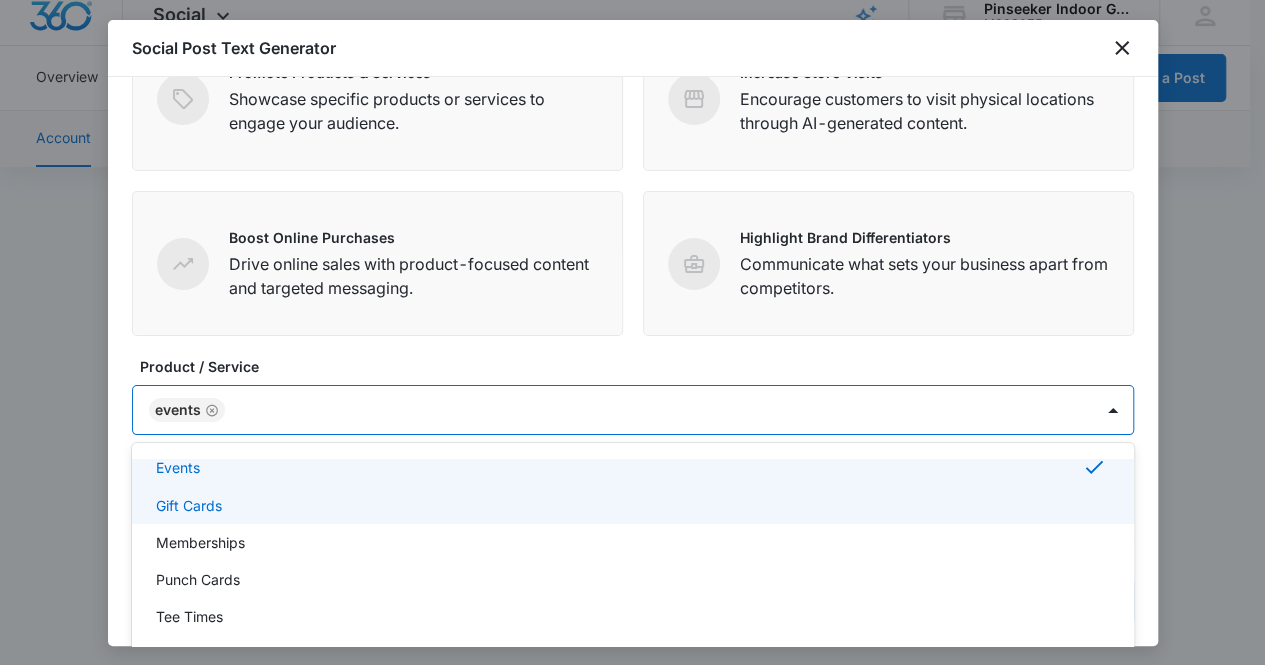 scroll, scrollTop: 238, scrollLeft: 0, axis: vertical 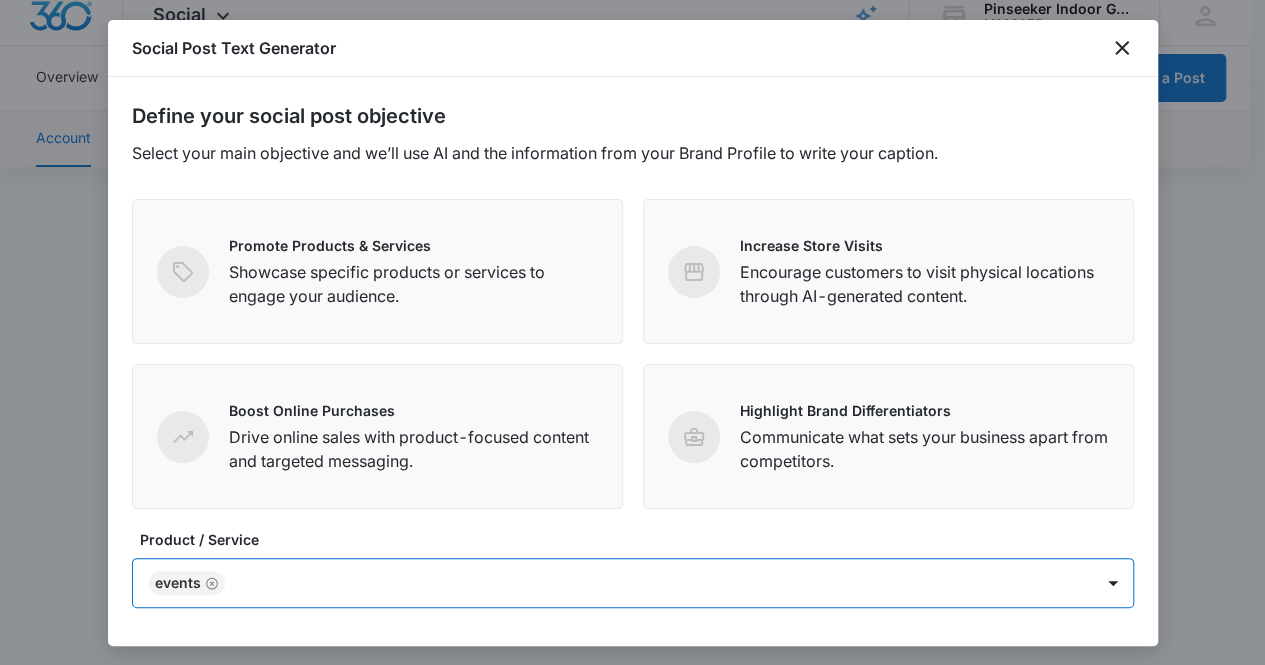 click at bounding box center (649, 583) 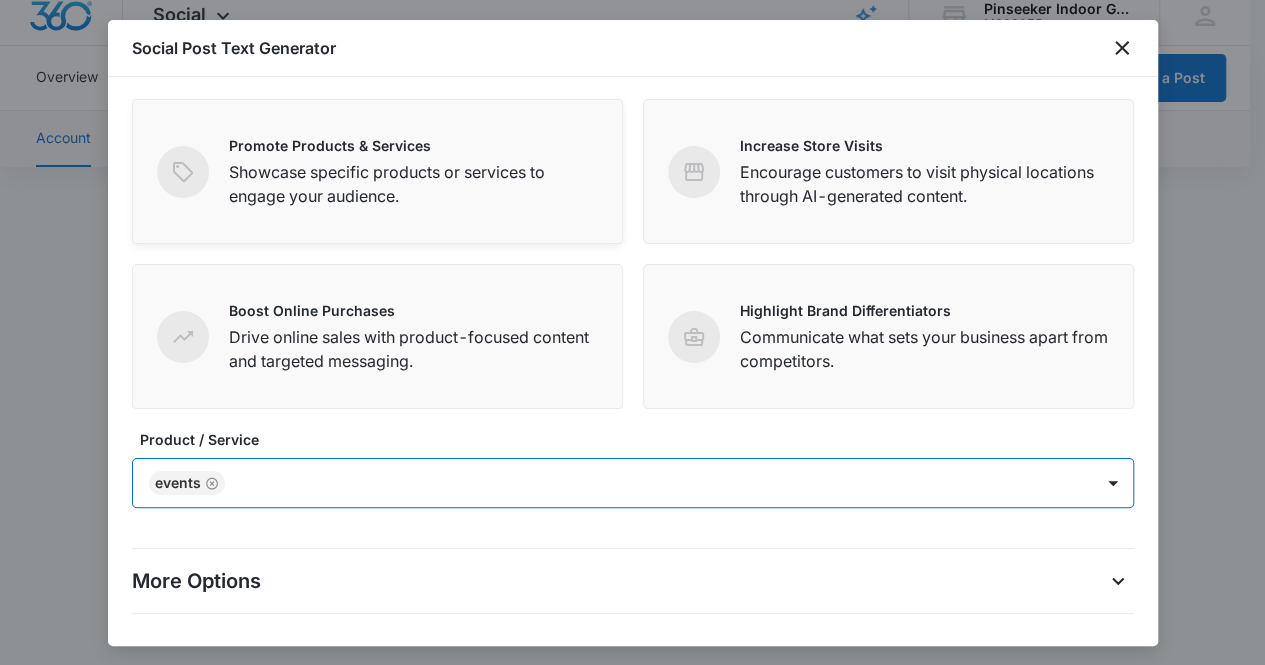 scroll, scrollTop: 74, scrollLeft: 0, axis: vertical 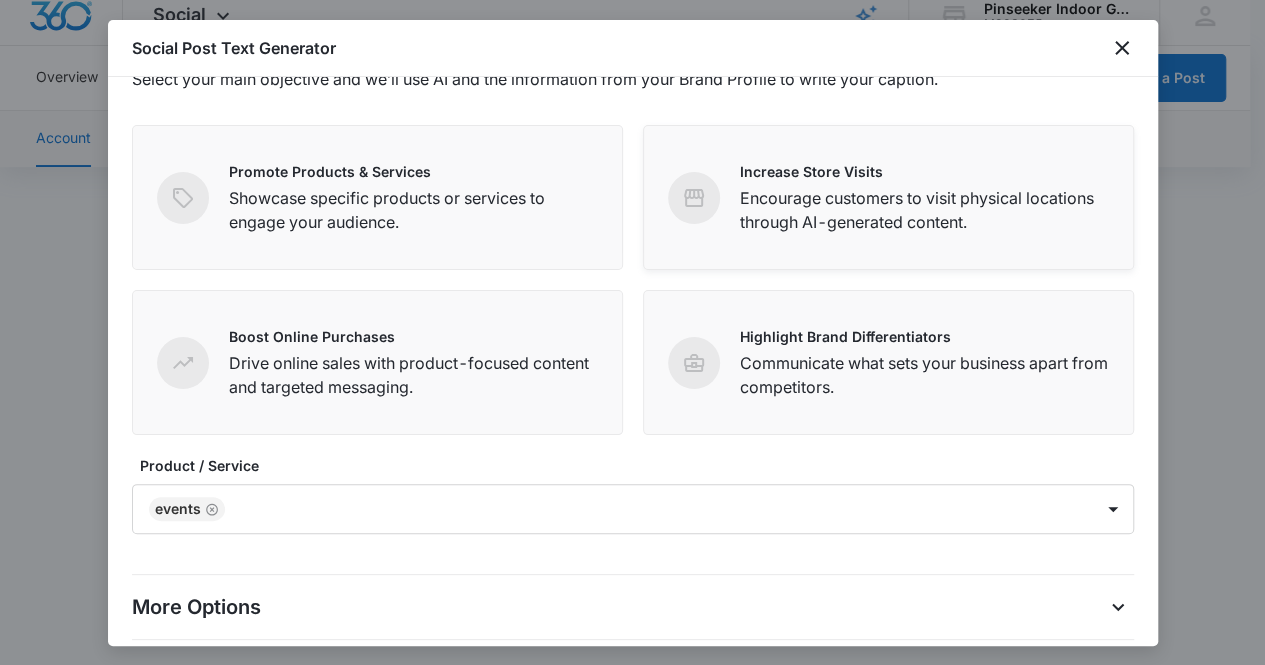 click 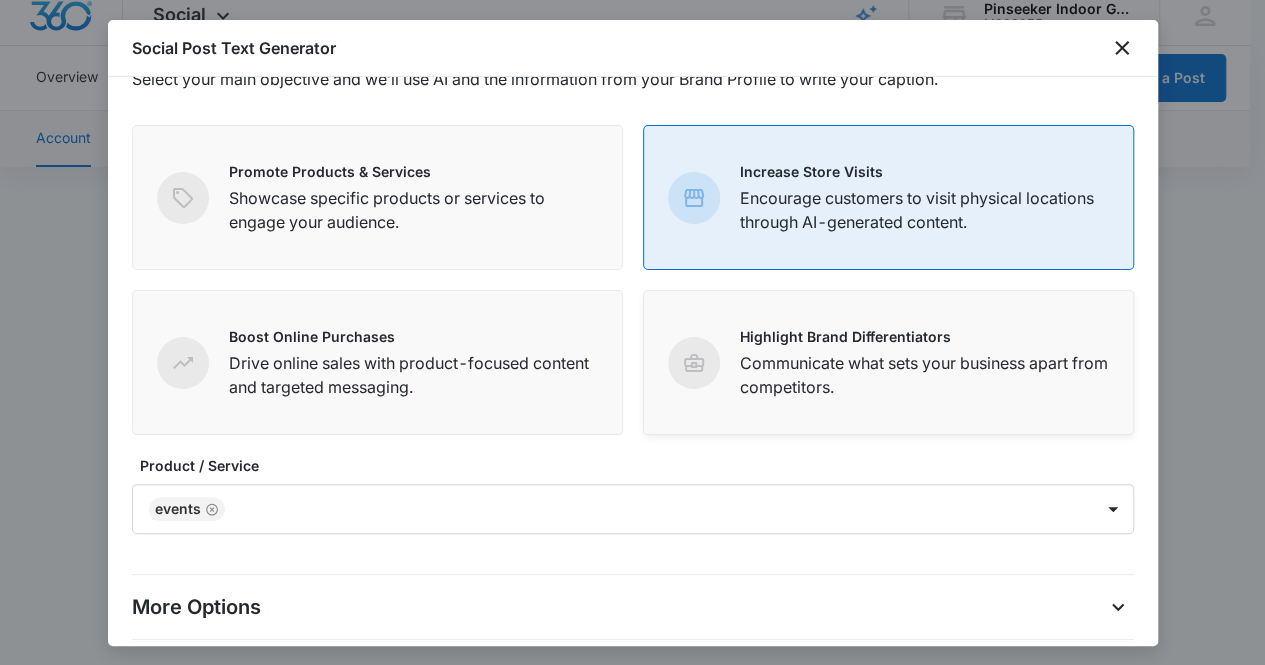 click 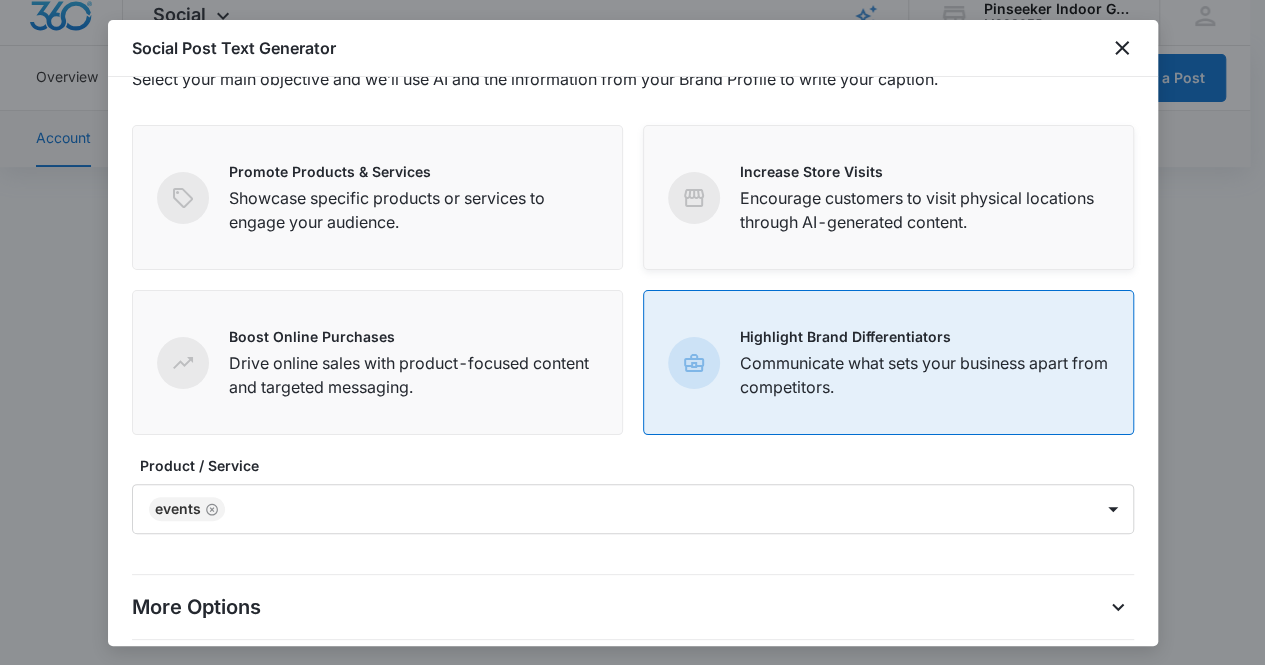 click at bounding box center (694, 198) 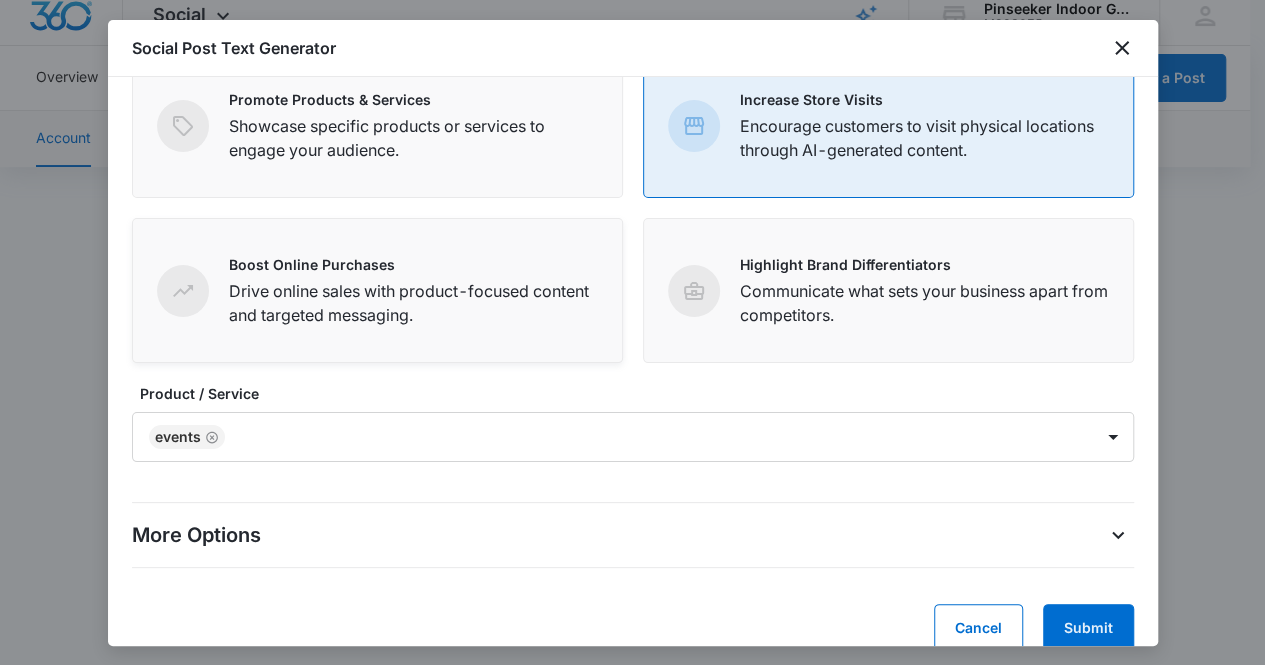 scroll, scrollTop: 174, scrollLeft: 0, axis: vertical 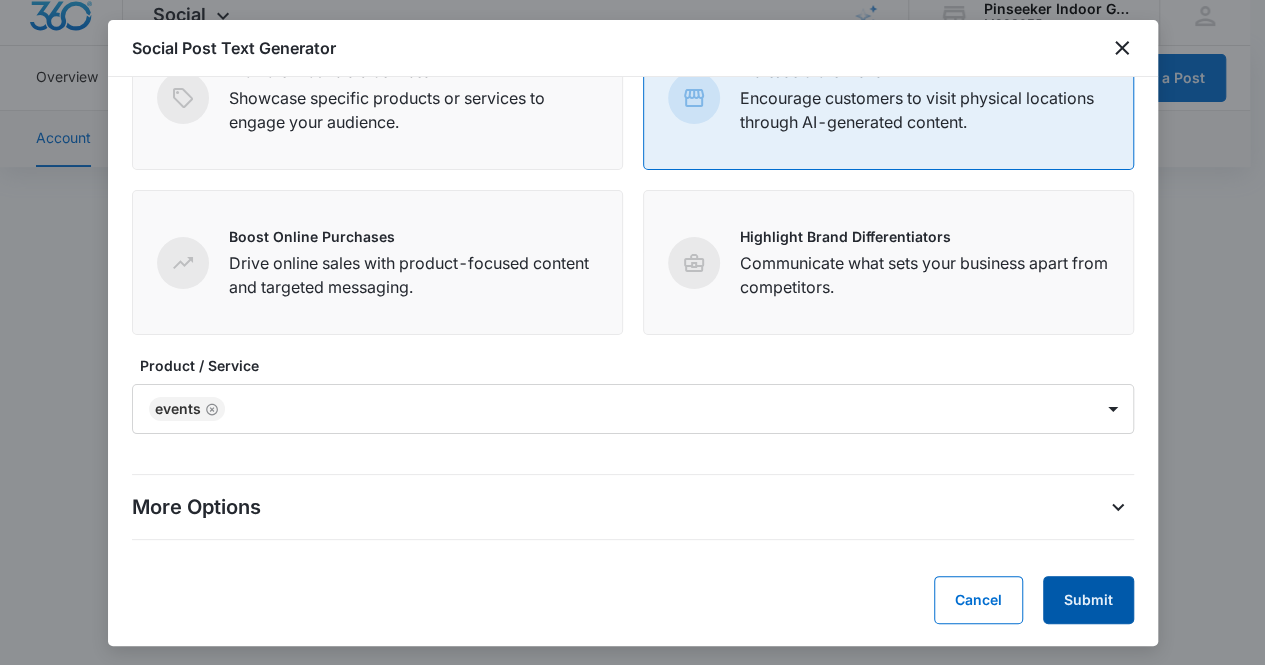click on "Submit" at bounding box center (1088, 600) 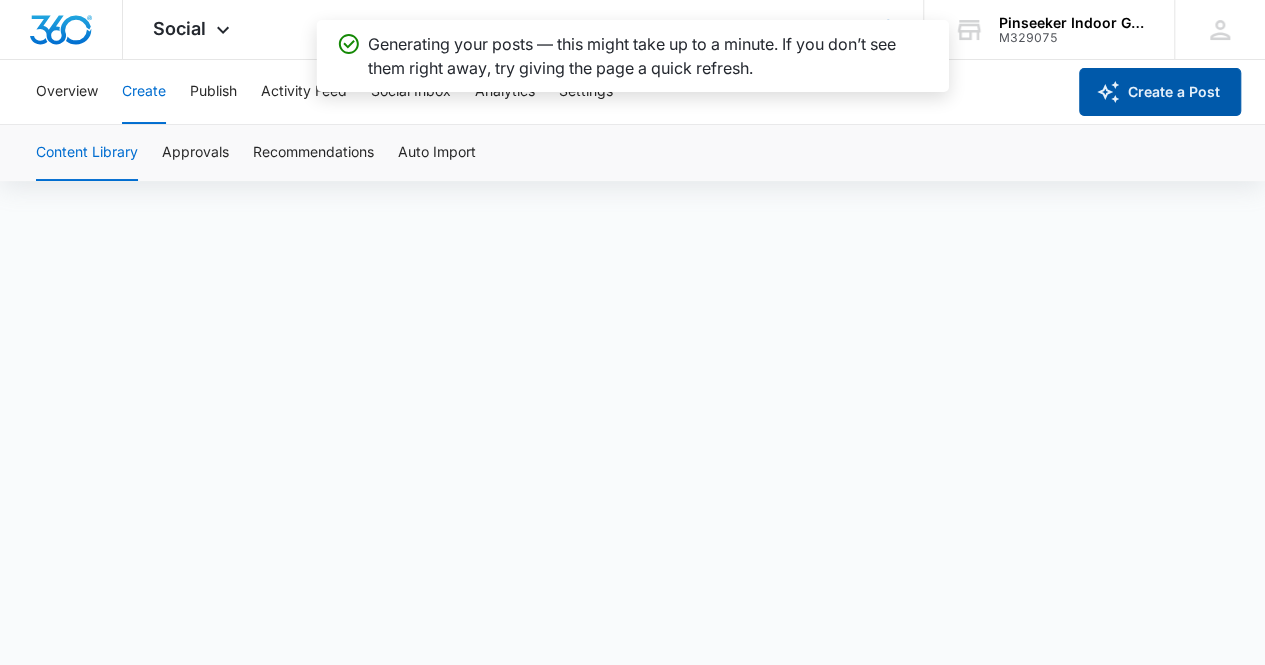 scroll, scrollTop: 0, scrollLeft: 0, axis: both 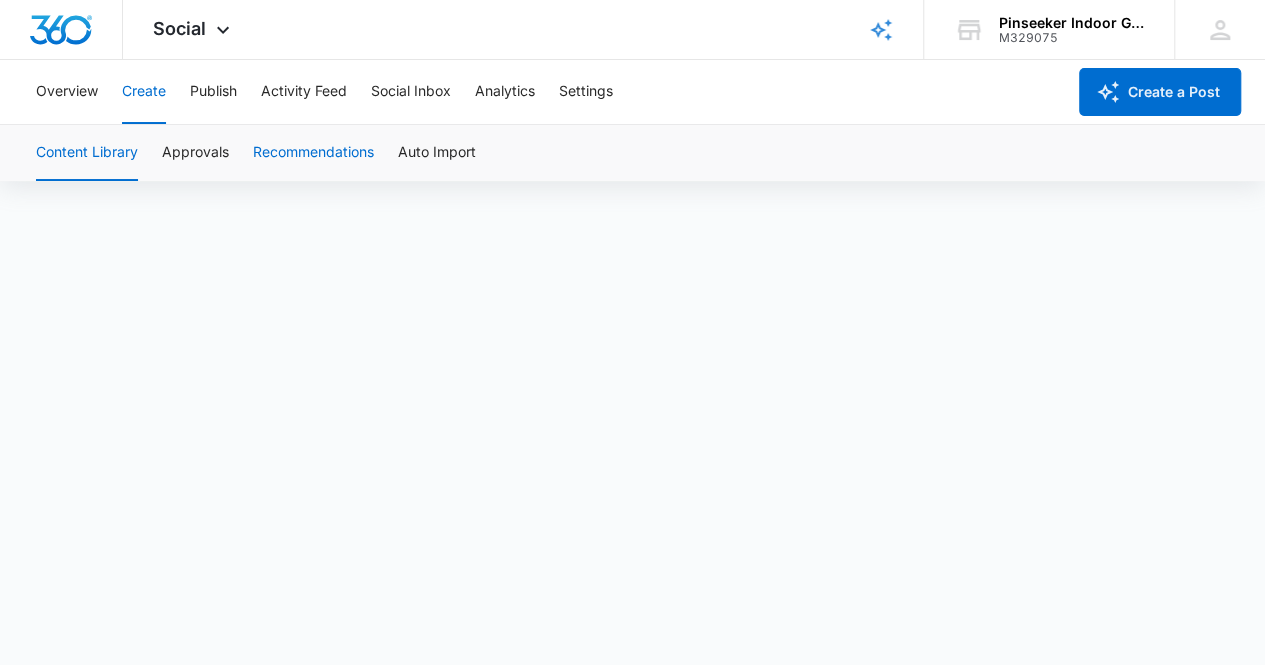 click on "Recommendations" at bounding box center (313, 153) 